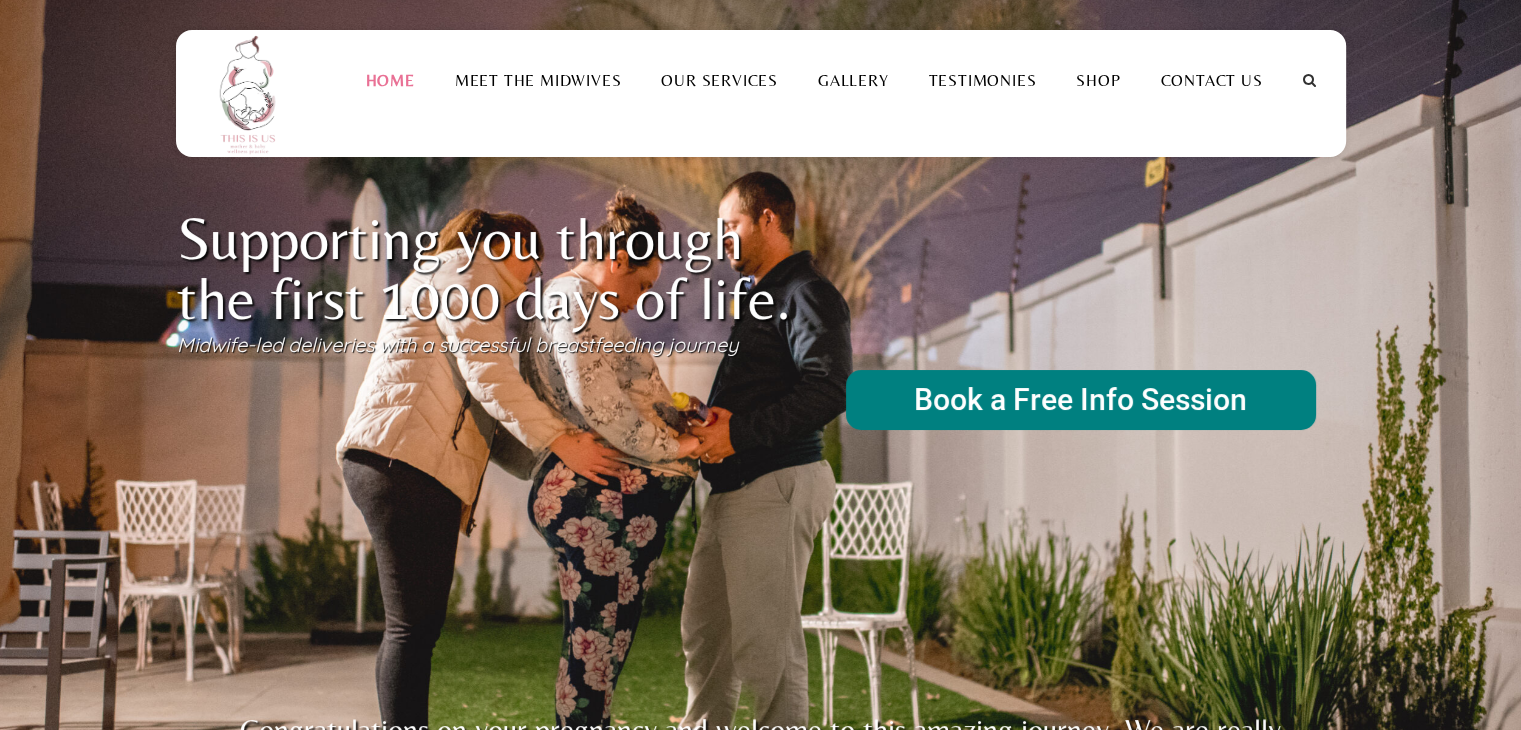 scroll, scrollTop: 0, scrollLeft: 0, axis: both 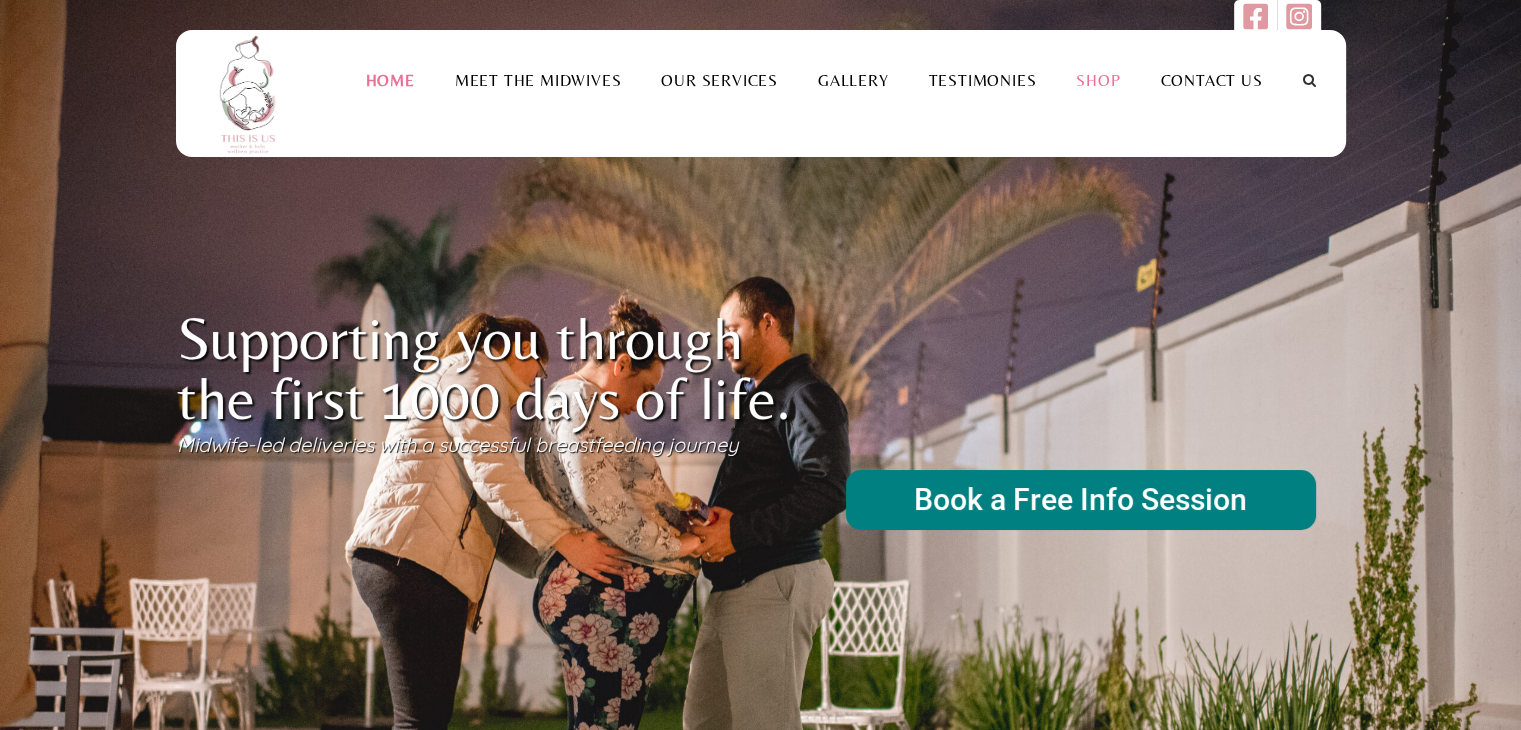 click on "Shop" at bounding box center [1098, 80] 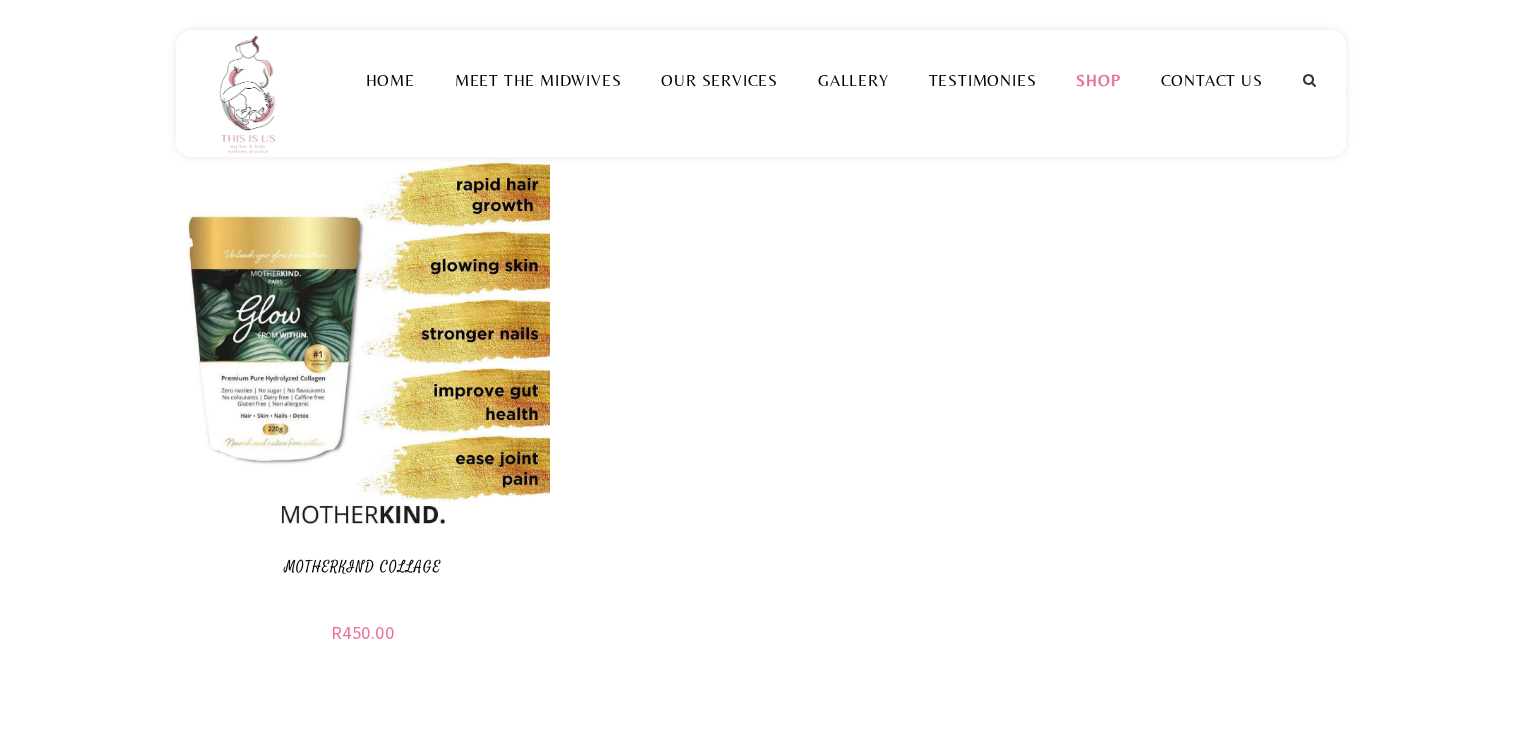 scroll, scrollTop: 200, scrollLeft: 0, axis: vertical 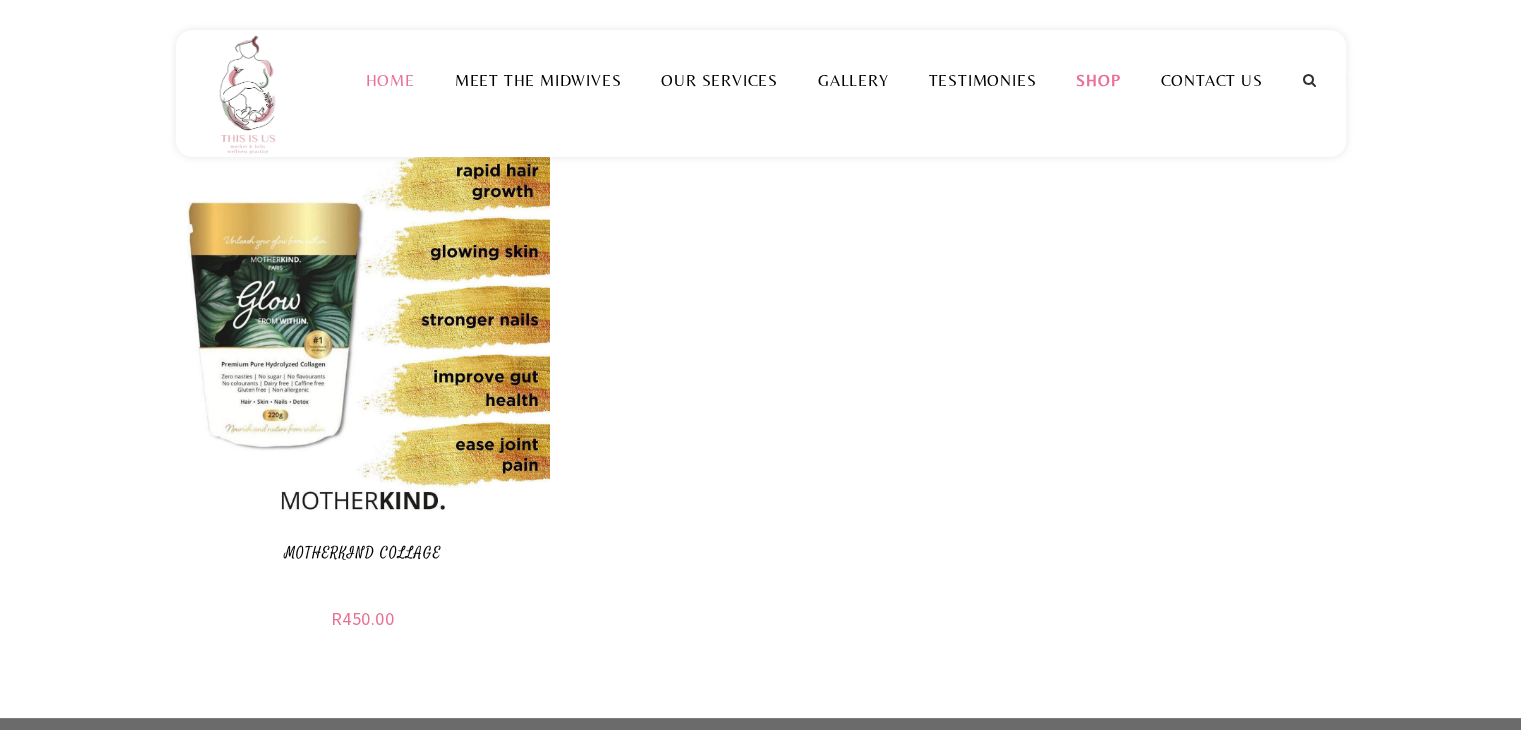 click on "Home" at bounding box center (389, 80) 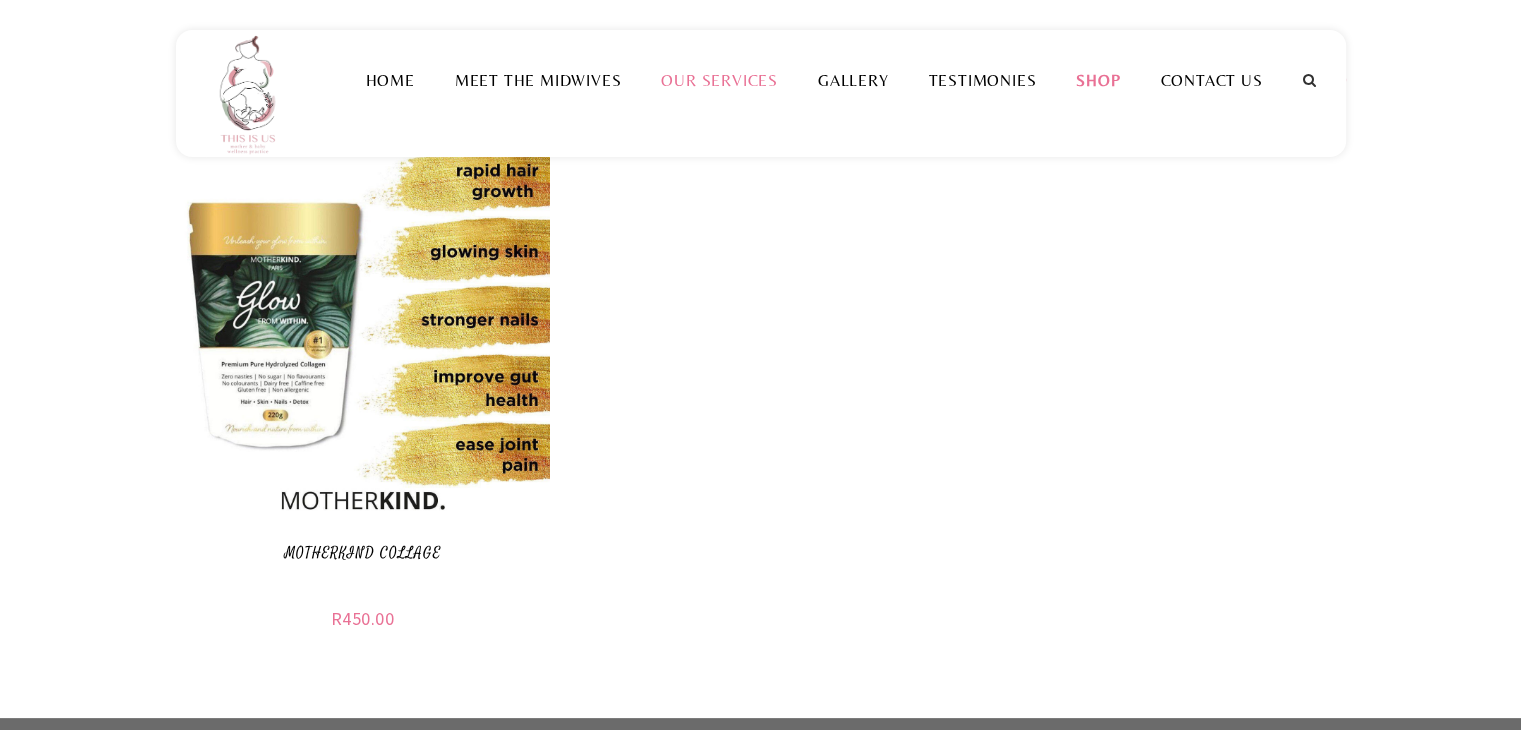 click on "Our Services" at bounding box center [719, 80] 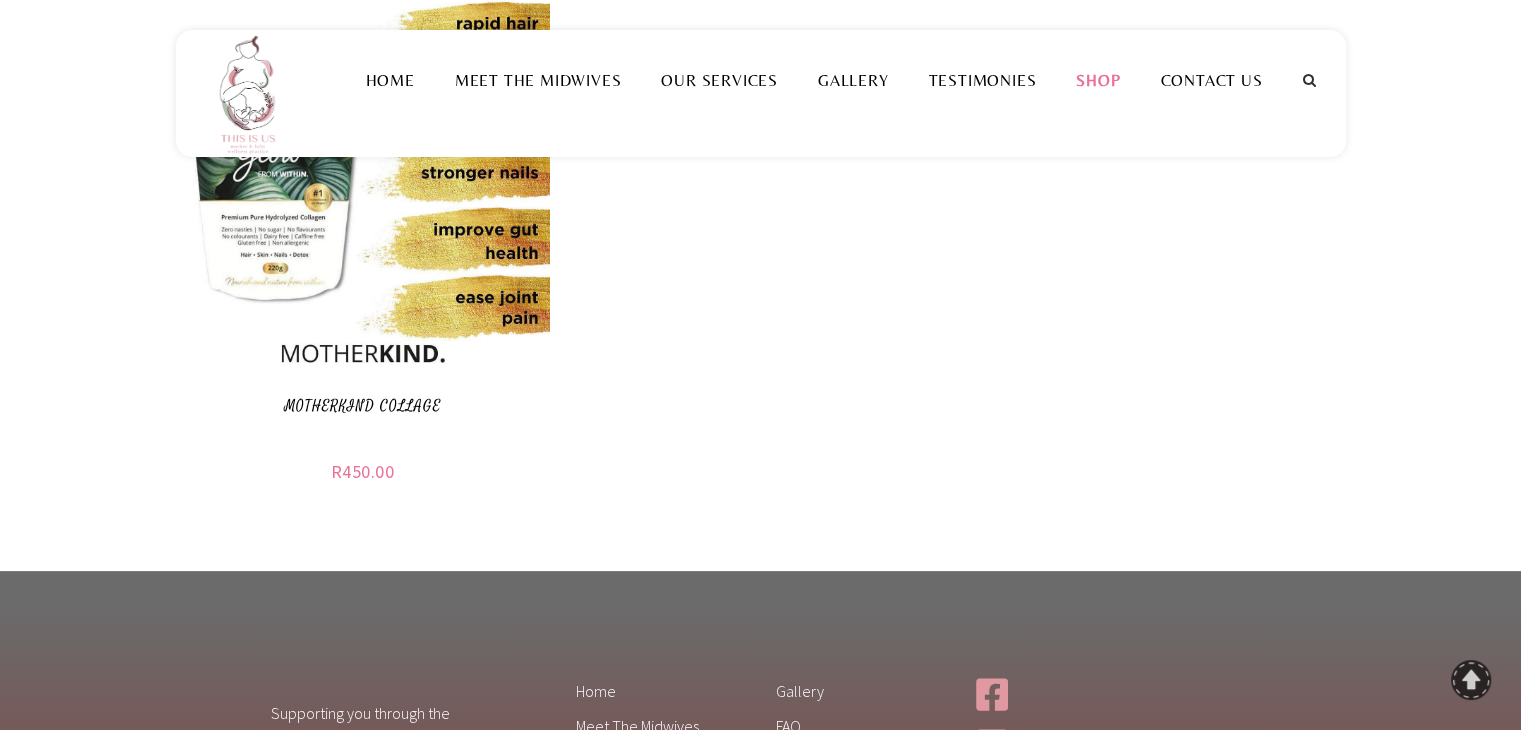 scroll, scrollTop: 257, scrollLeft: 0, axis: vertical 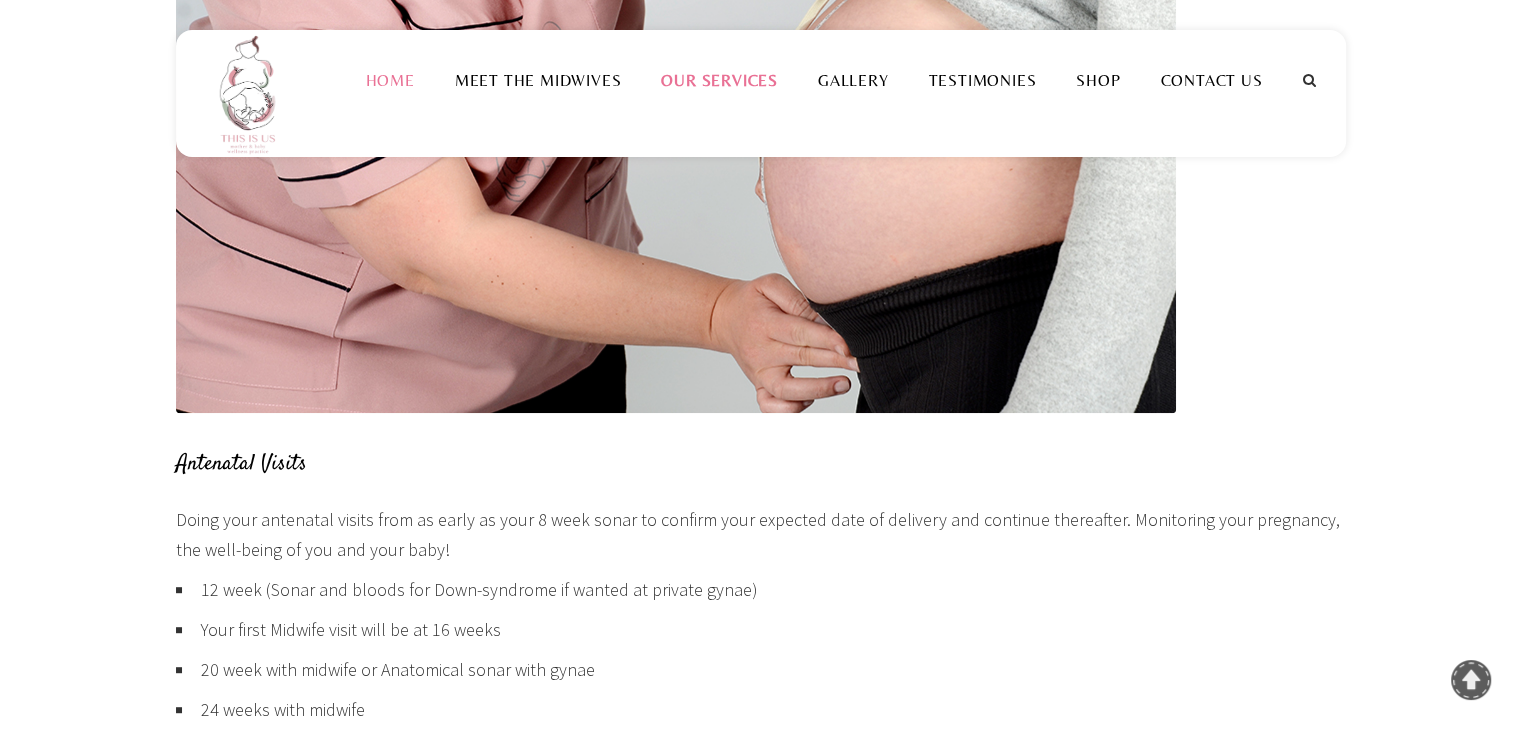 click on "Home" at bounding box center [389, 80] 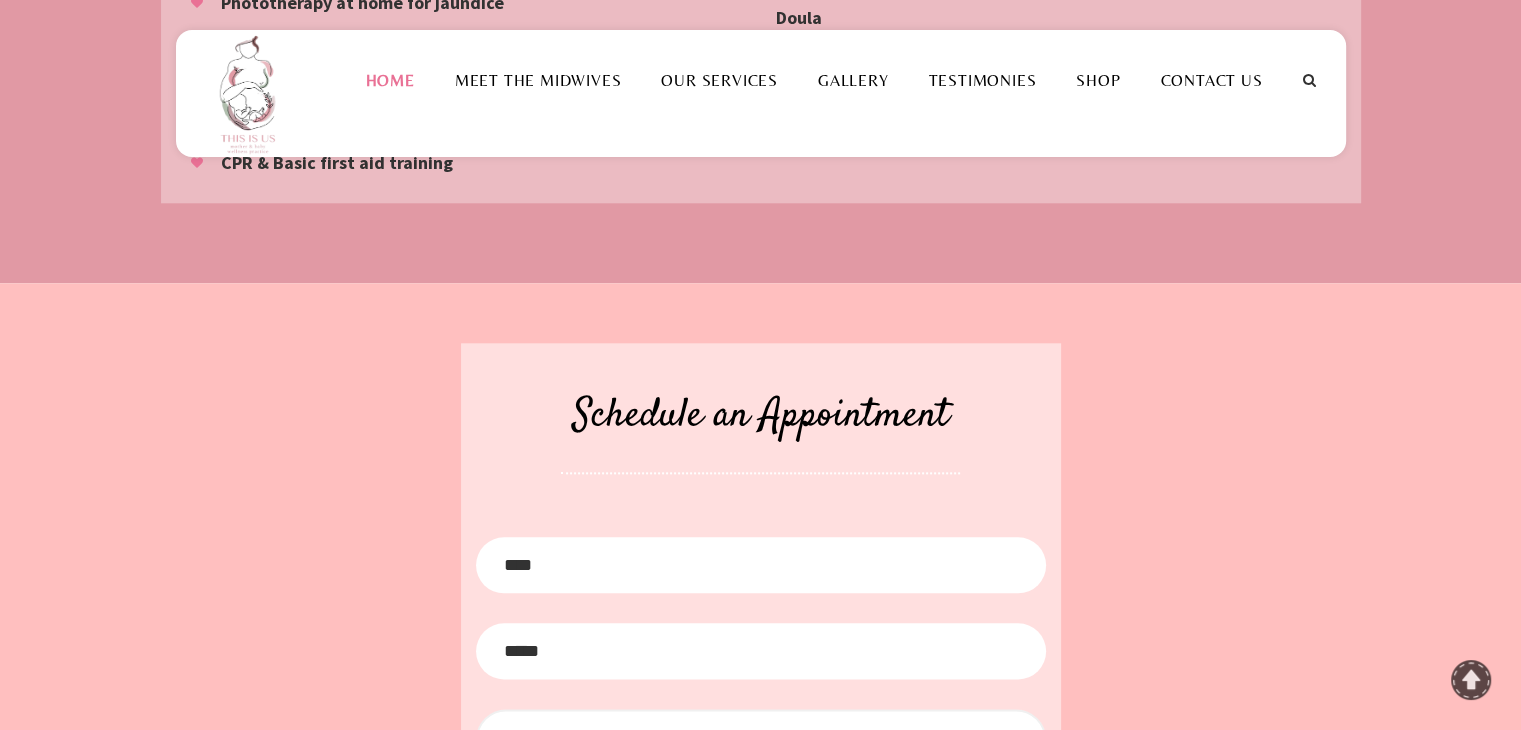 scroll, scrollTop: 2700, scrollLeft: 0, axis: vertical 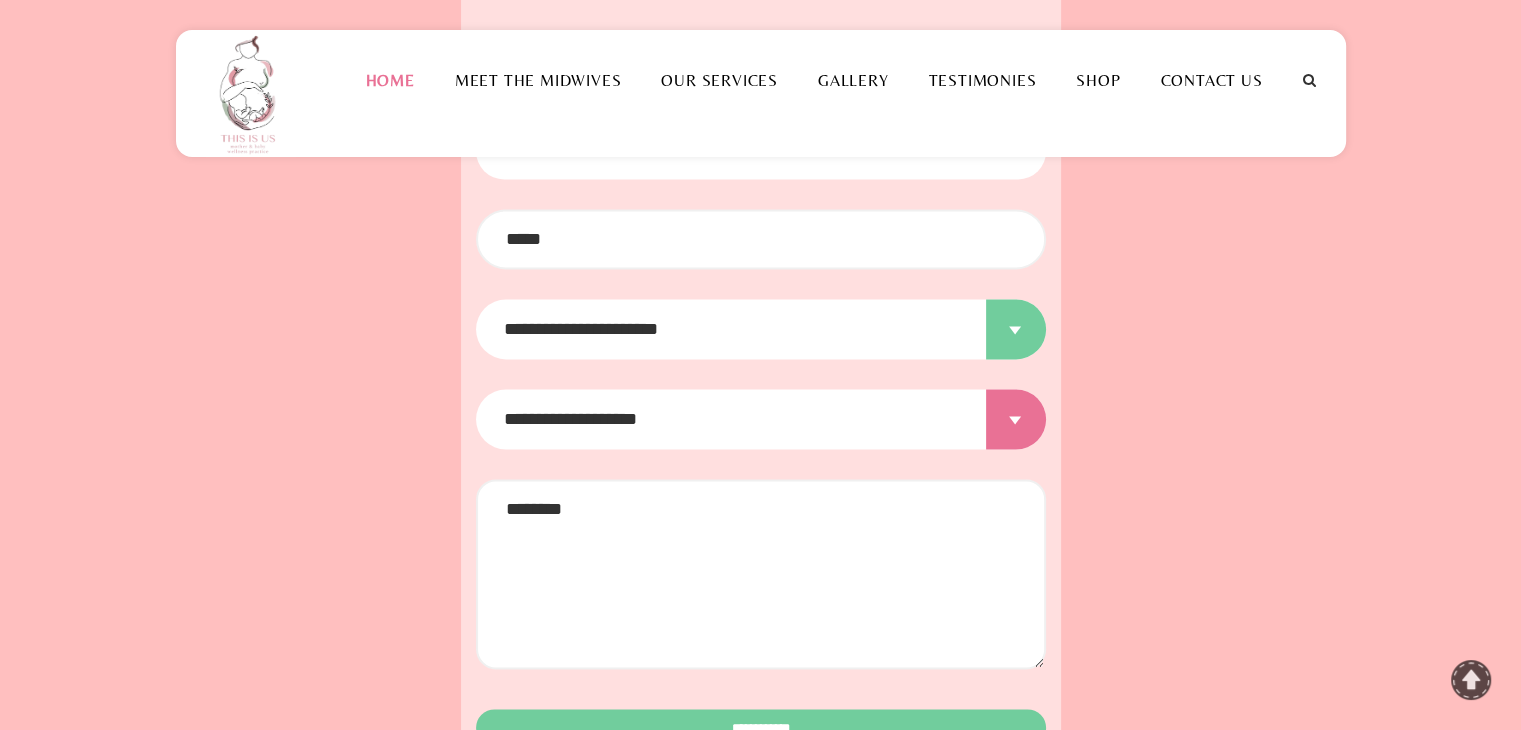 click on "**********" at bounding box center (761, 329) 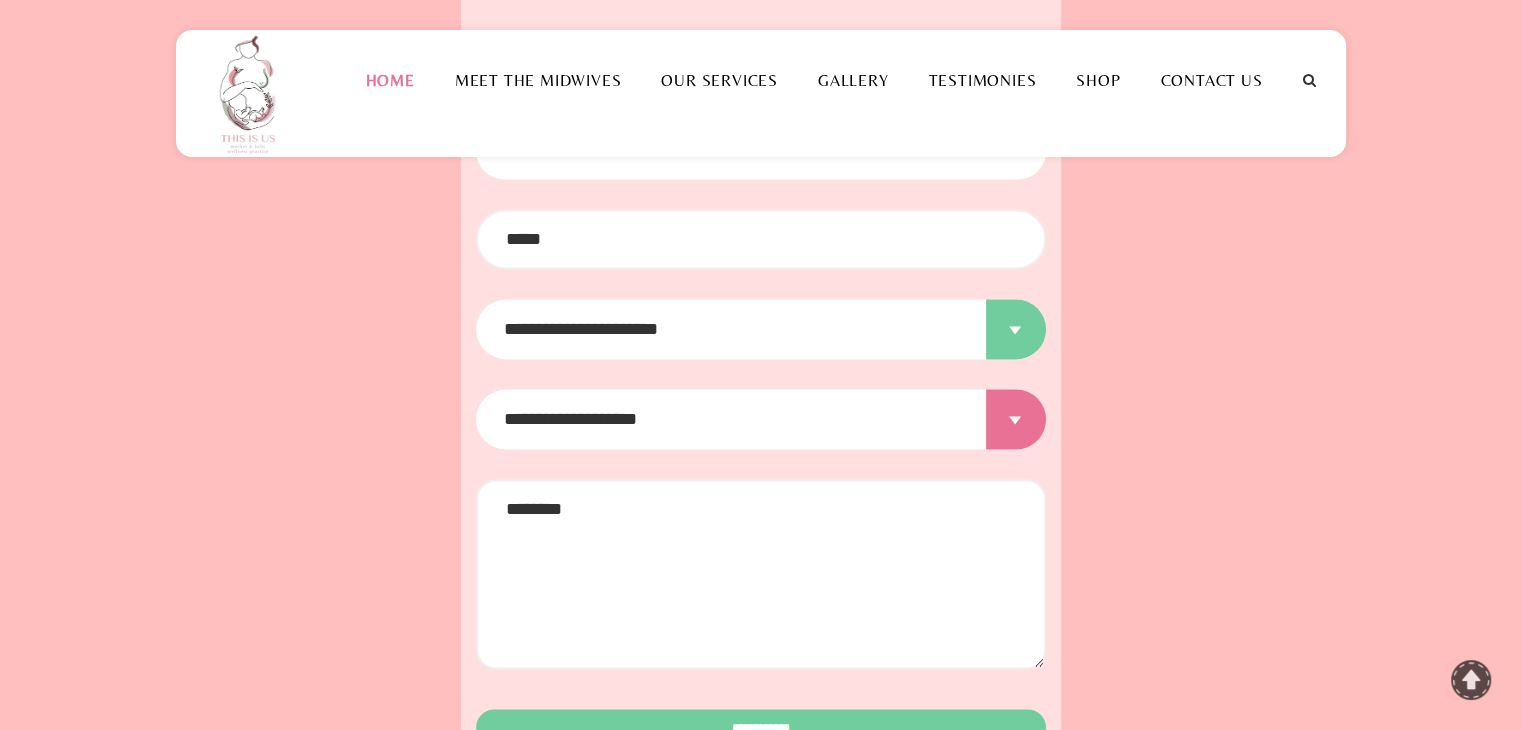 select on "**********" 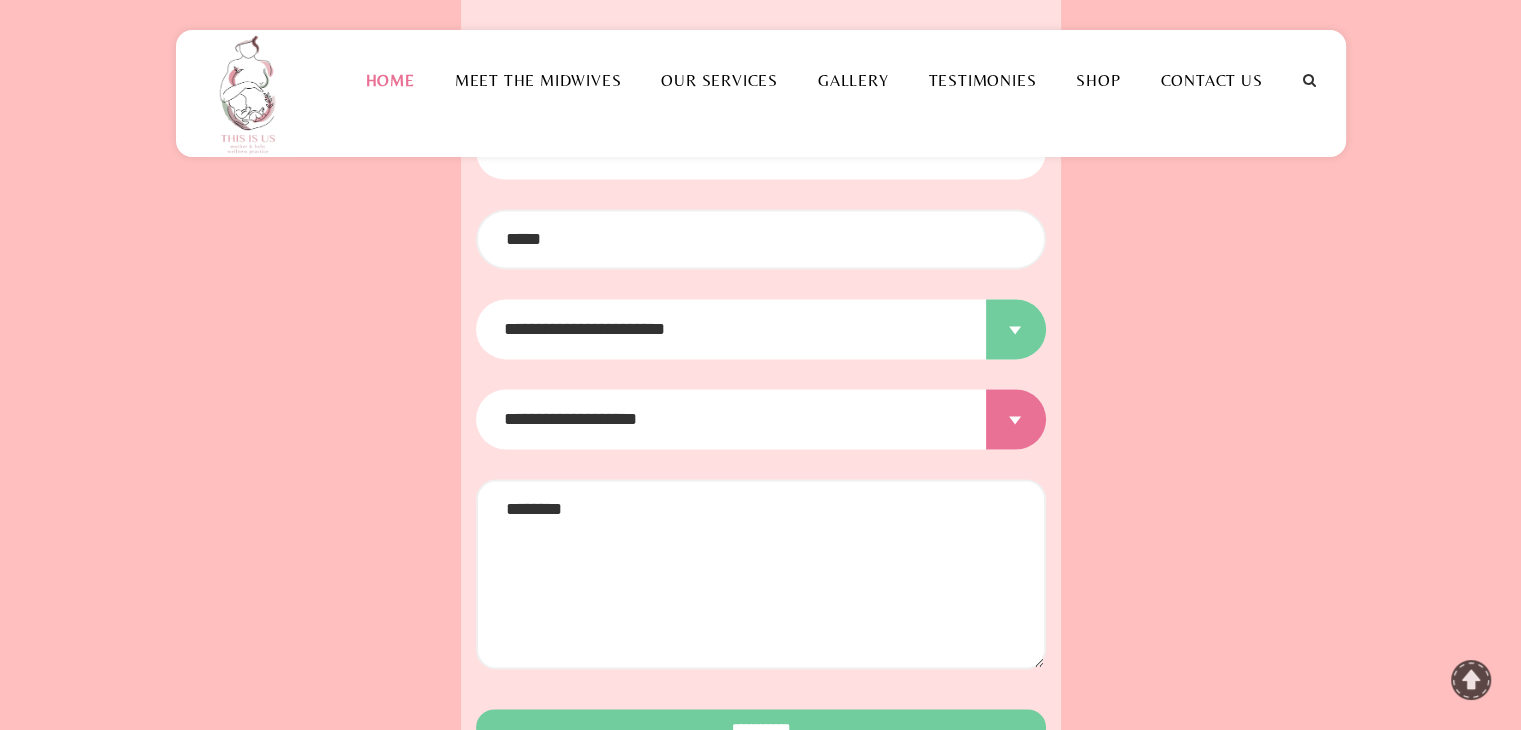 click on "**********" at bounding box center (761, 329) 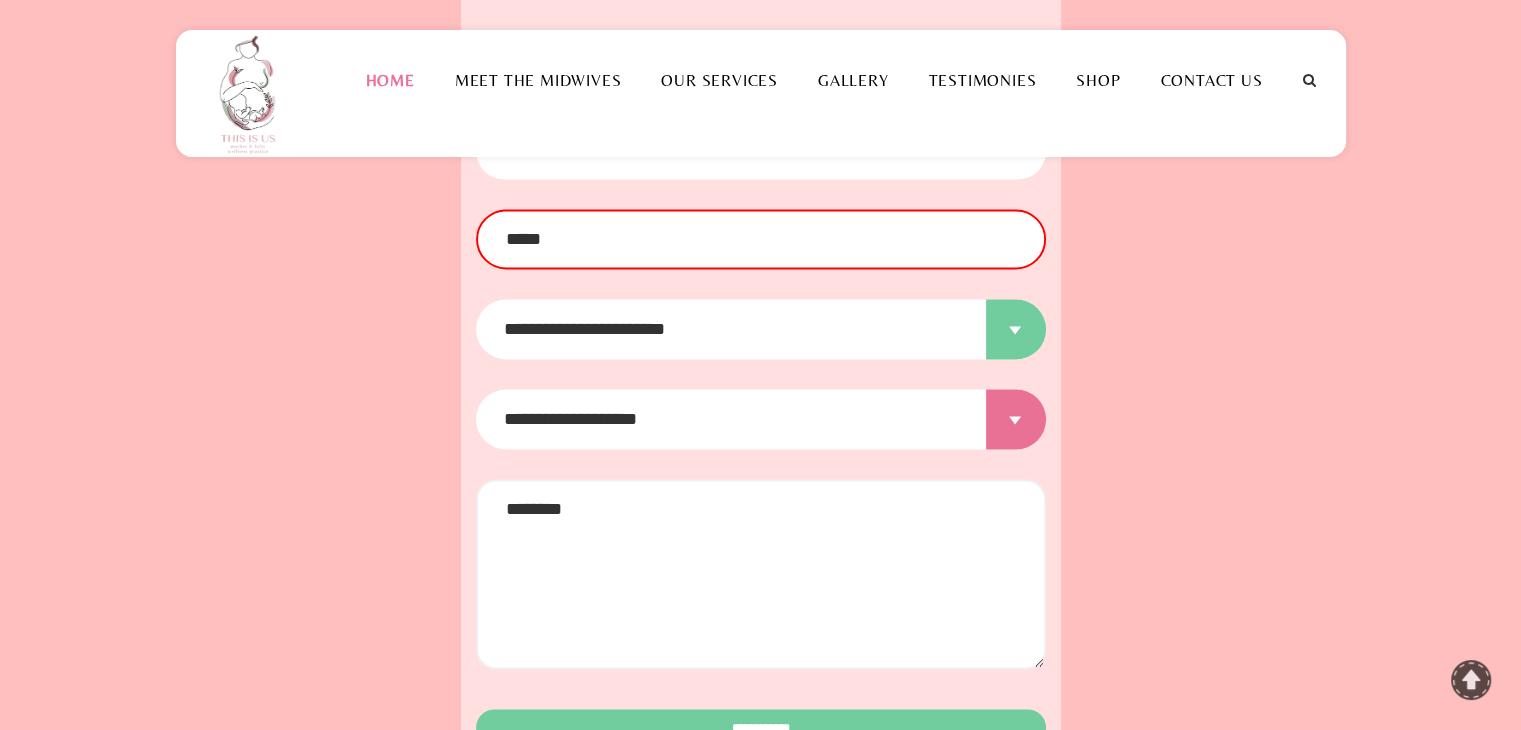 click on "**********" at bounding box center (761, 329) 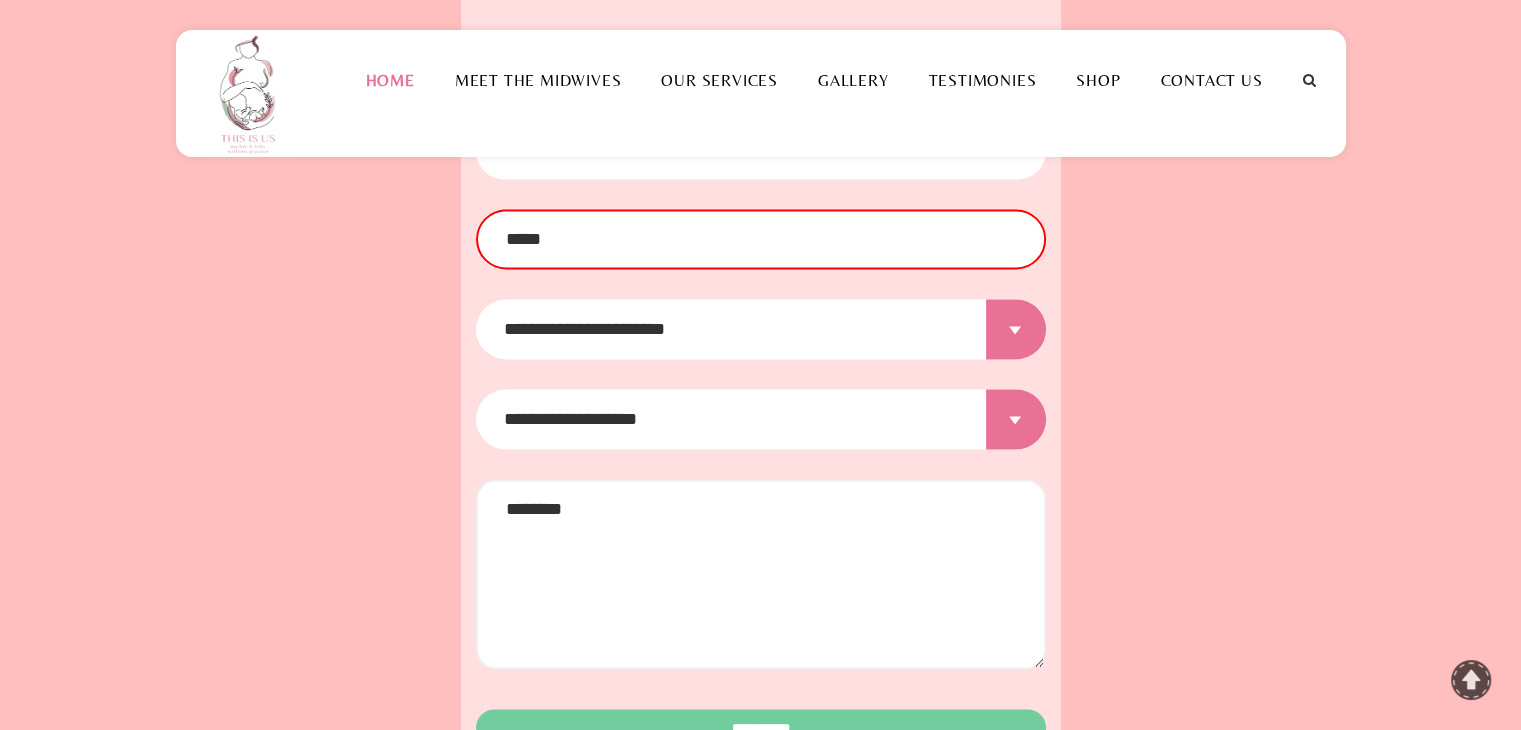 click on "**********" at bounding box center [761, 333] 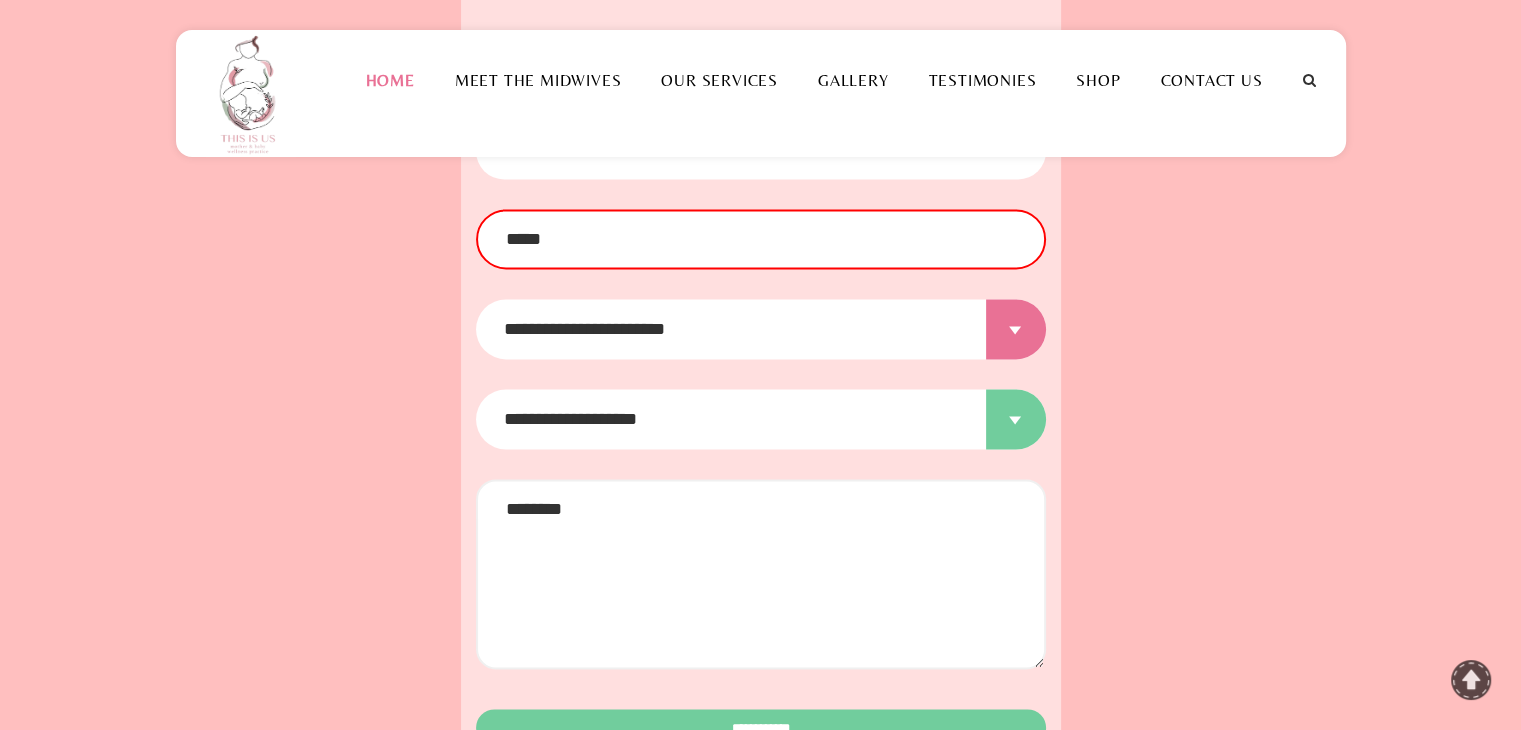 click on "**********" at bounding box center (761, 419) 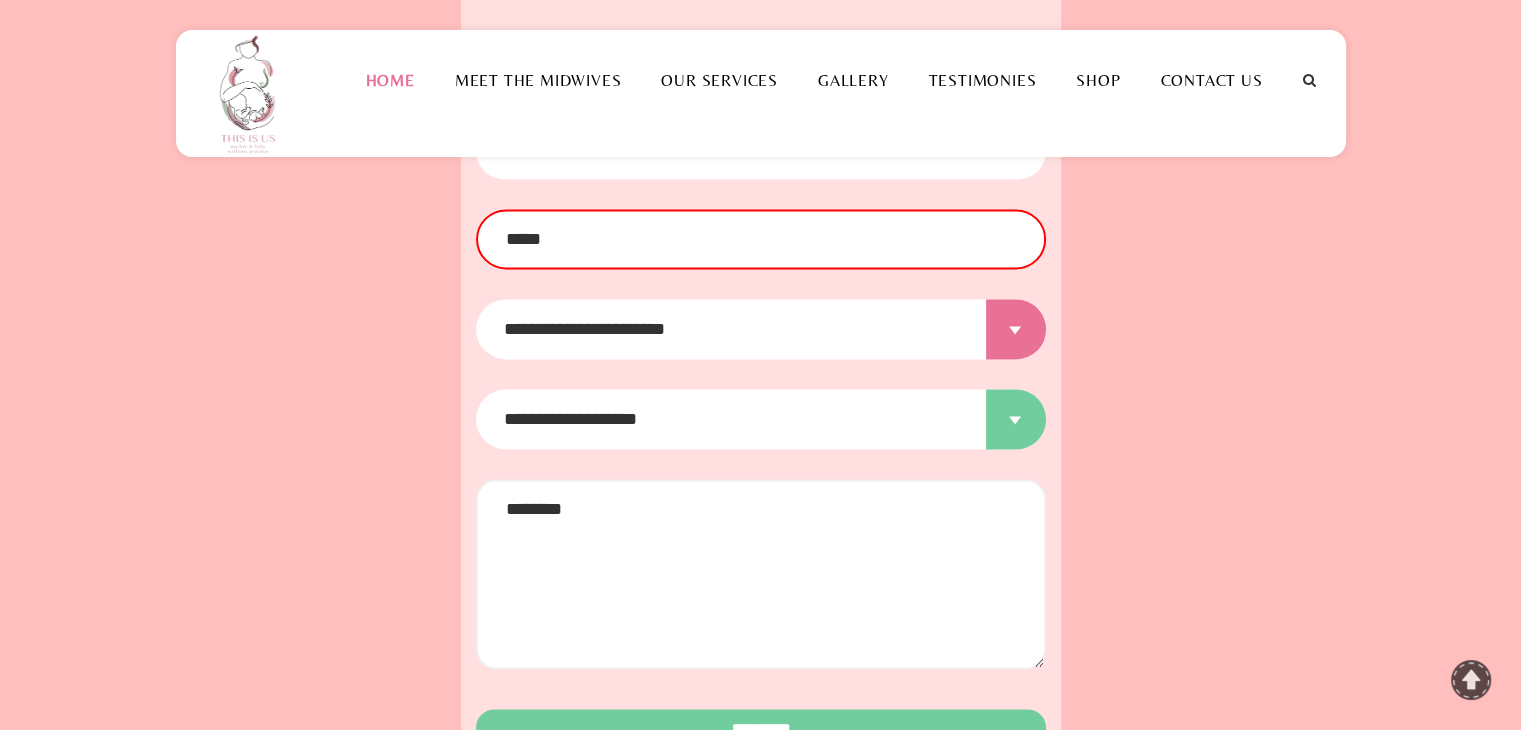 select on "**********" 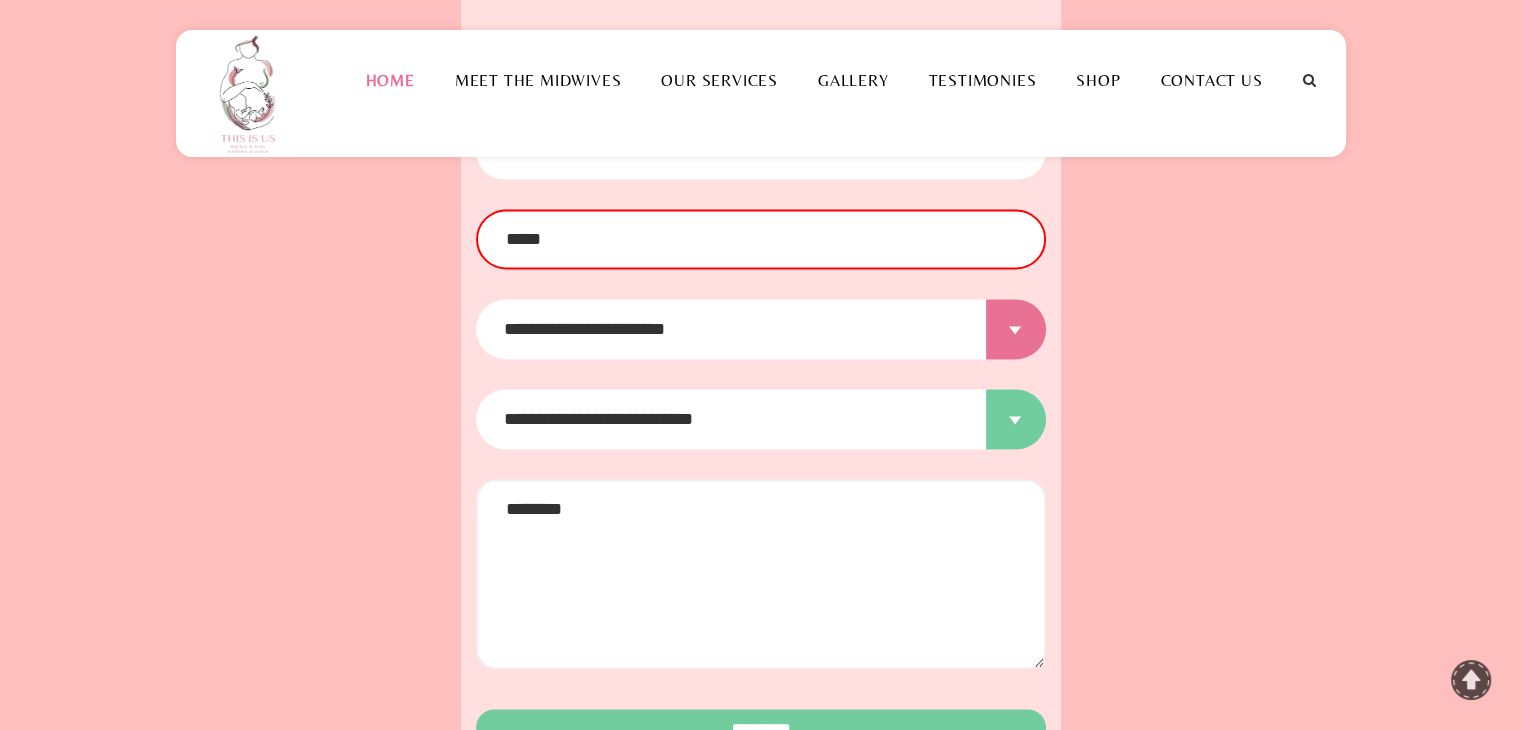 click on "**********" at bounding box center [761, 419] 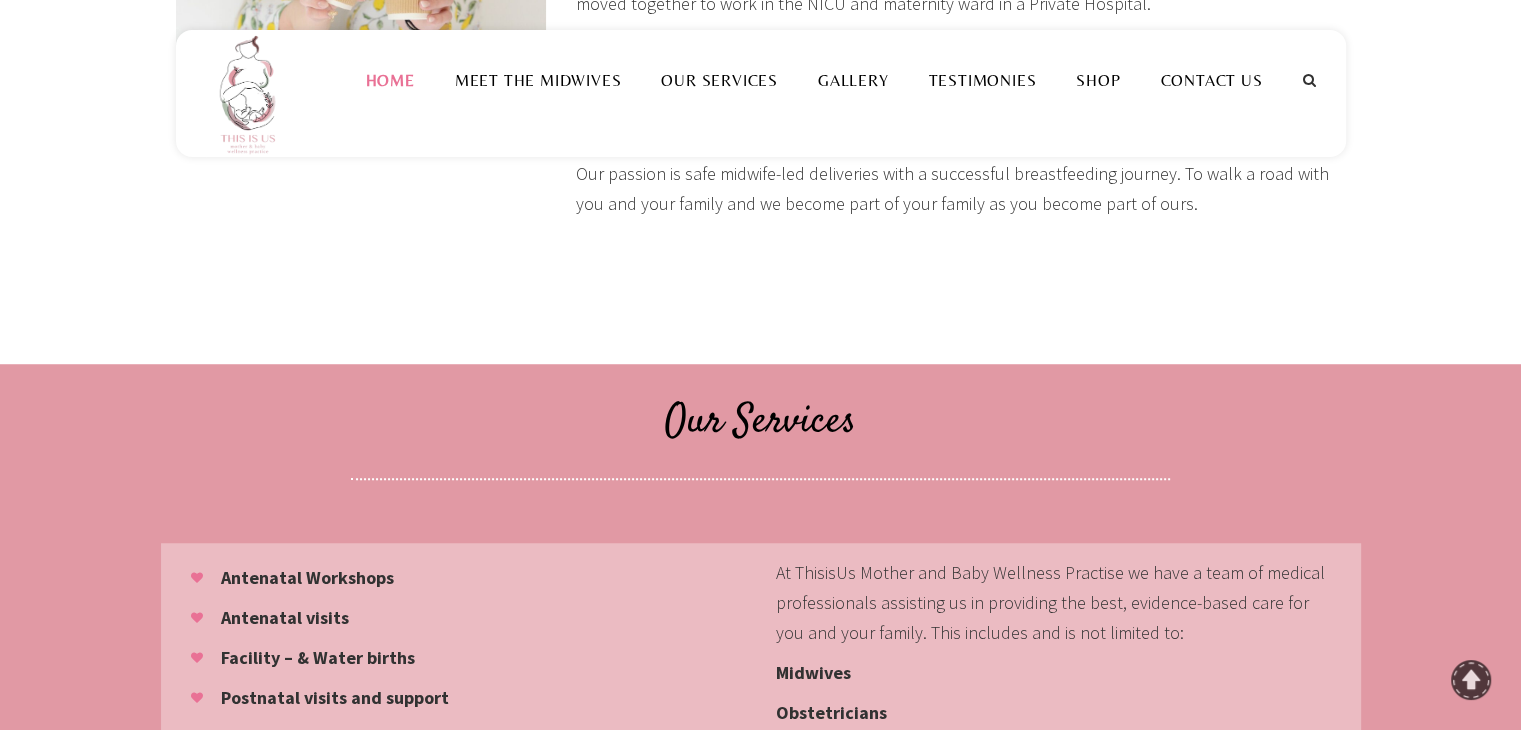 scroll, scrollTop: 1100, scrollLeft: 0, axis: vertical 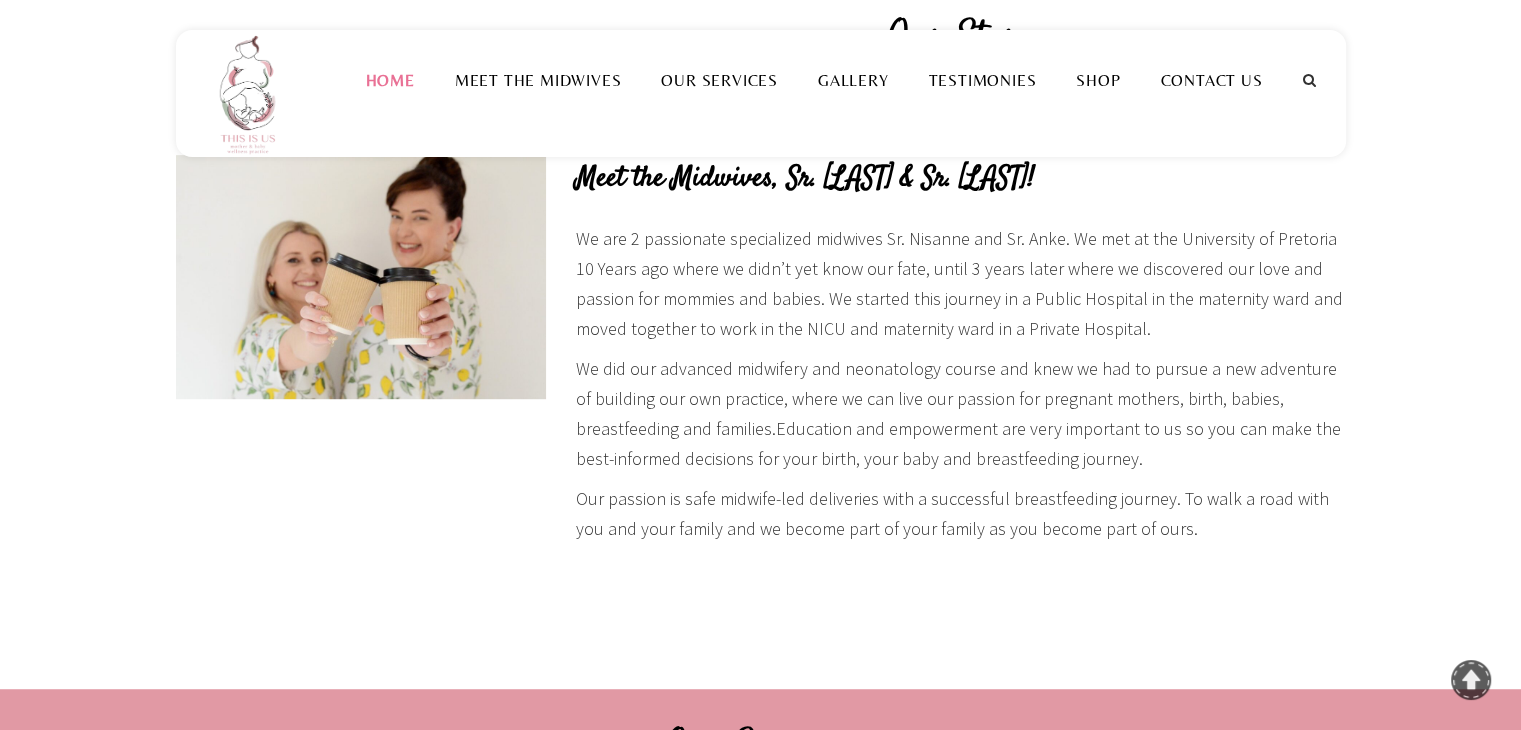click on "Home" at bounding box center [389, 80] 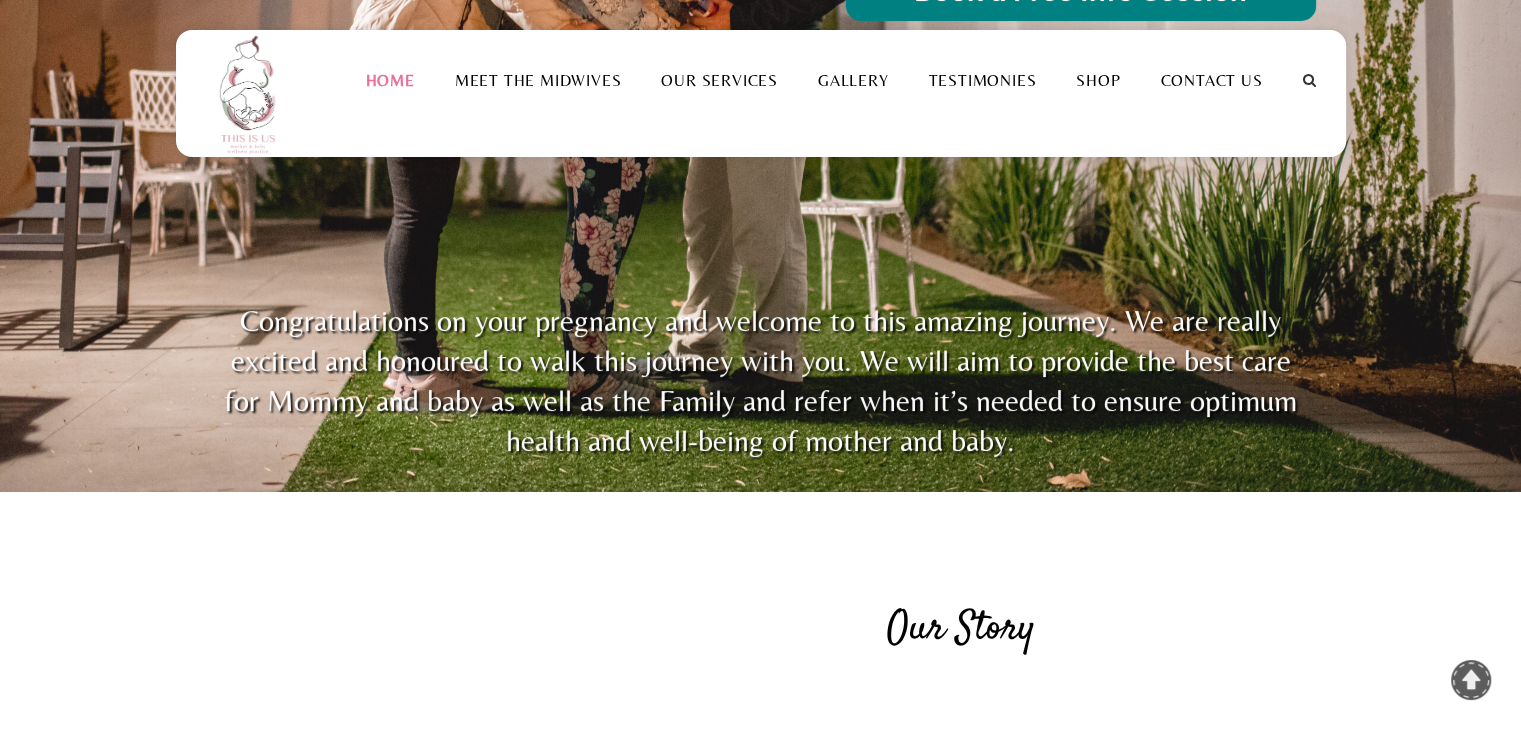 scroll, scrollTop: 407, scrollLeft: 0, axis: vertical 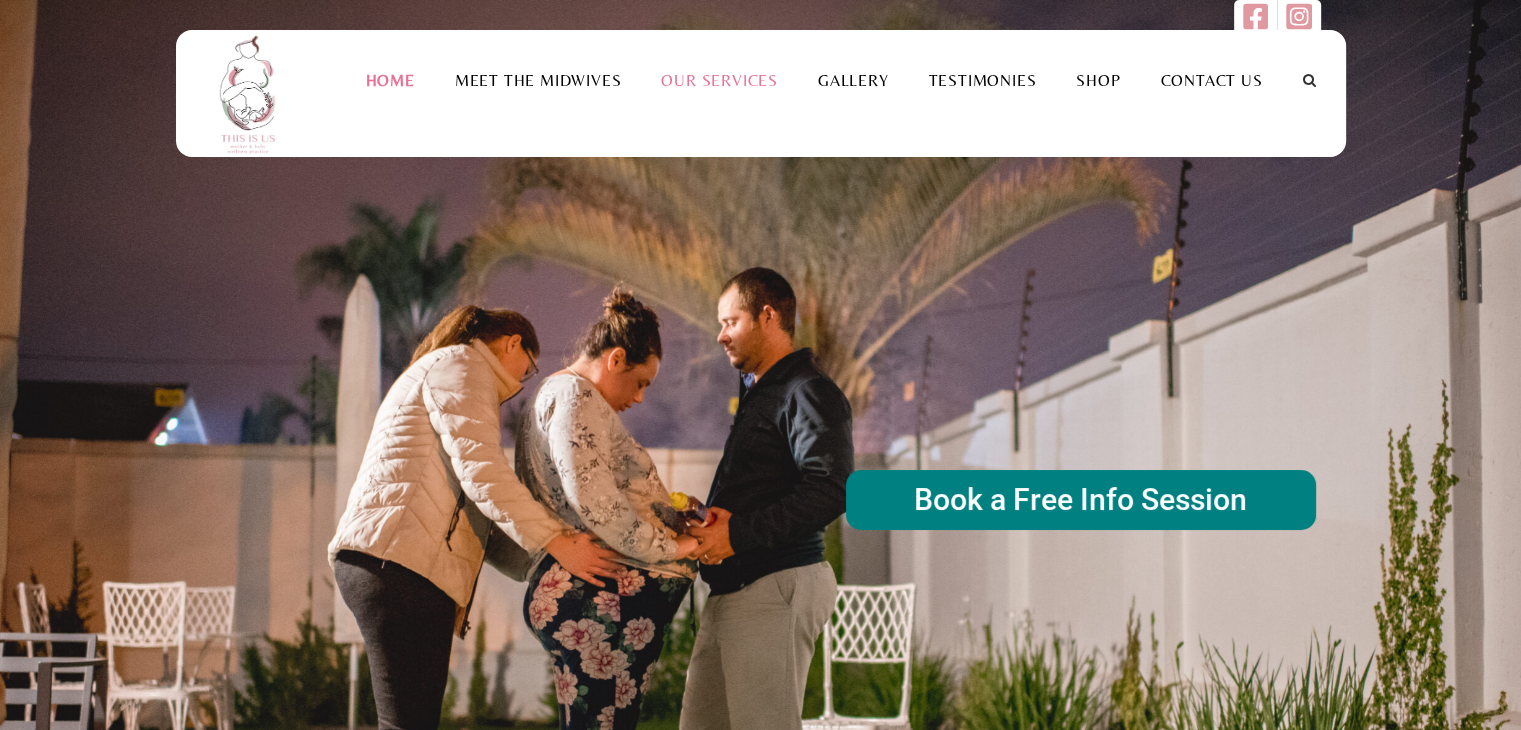 click on "Our Services" at bounding box center (719, 80) 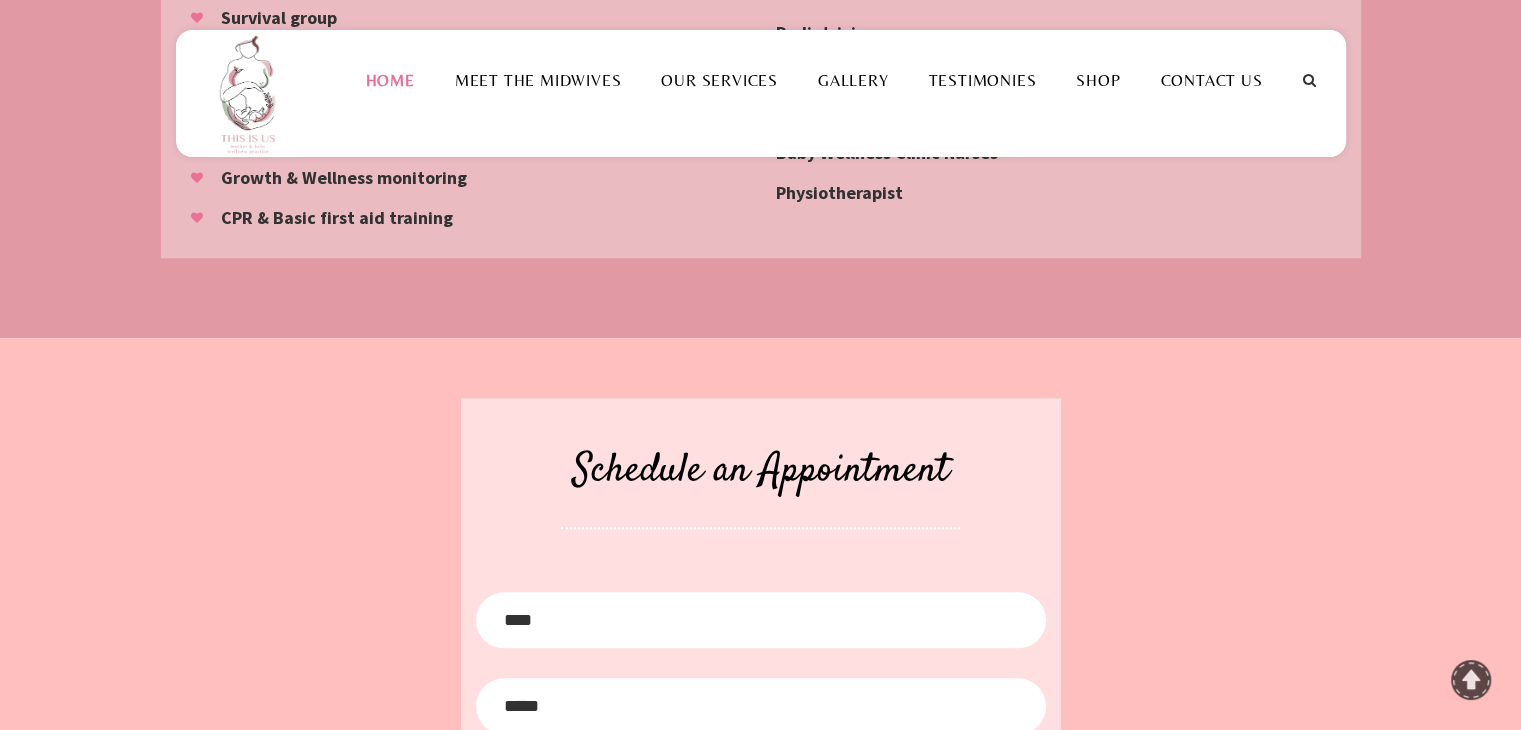 scroll, scrollTop: 2500, scrollLeft: 0, axis: vertical 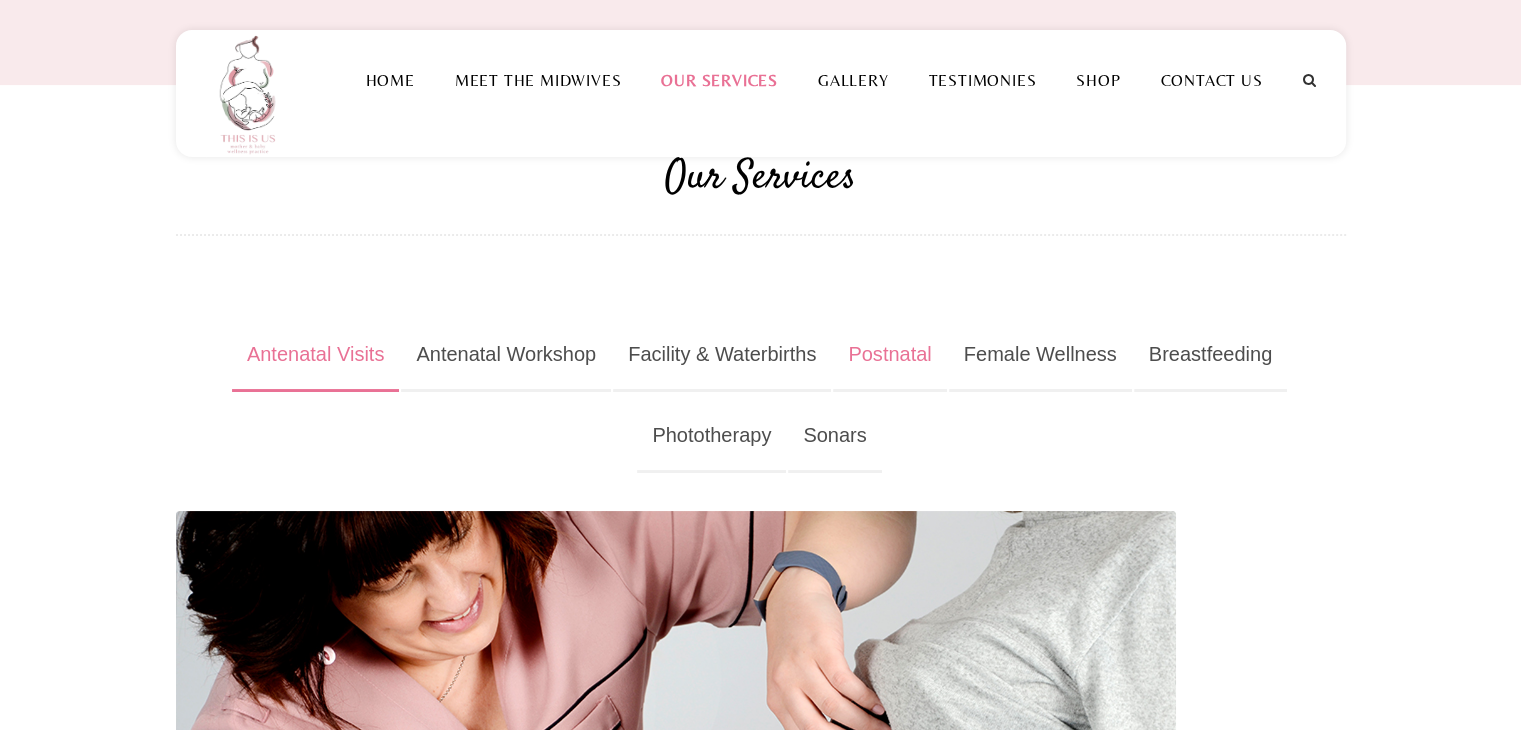 click on "Postnatal" at bounding box center (316, 355) 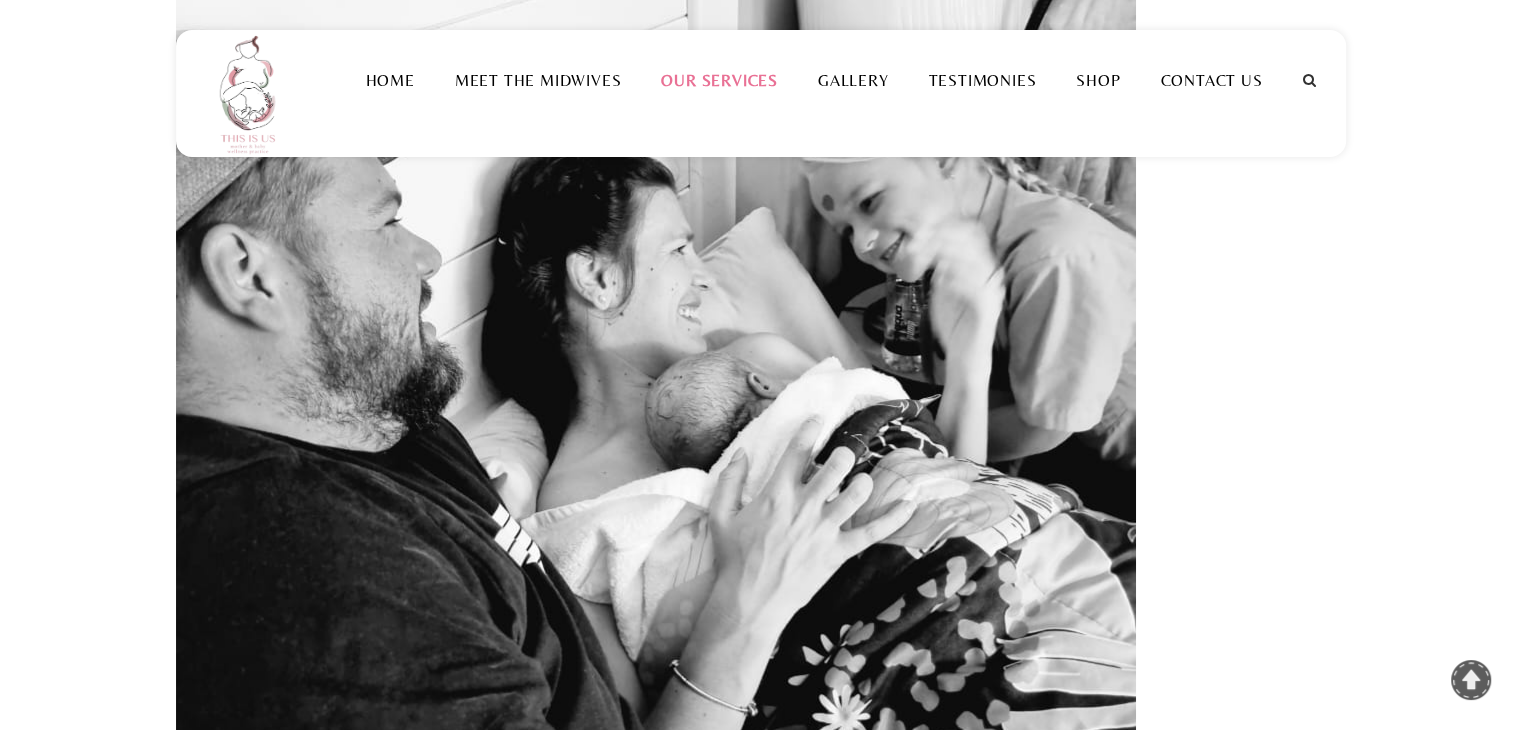 scroll, scrollTop: 700, scrollLeft: 0, axis: vertical 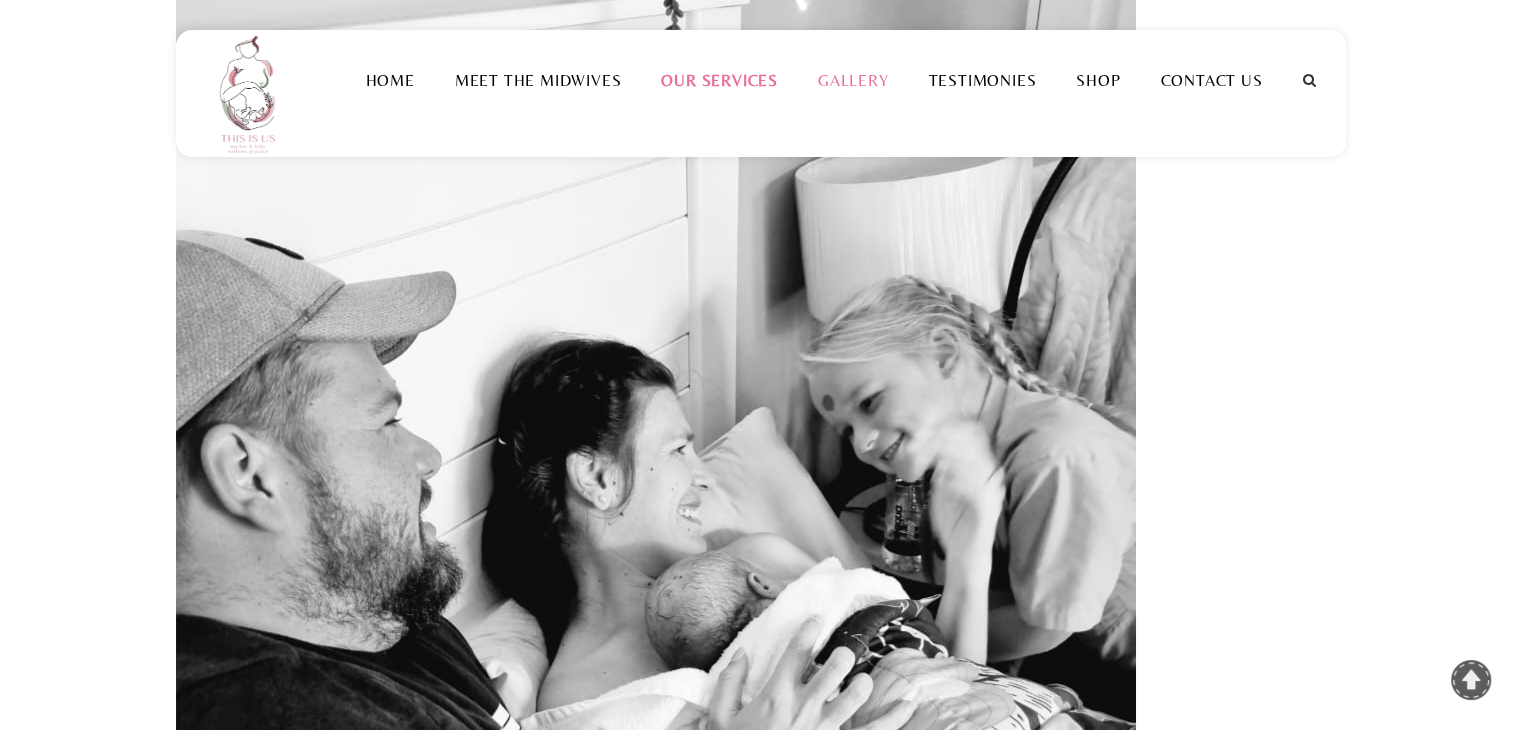 click on "Gallery" at bounding box center [853, 80] 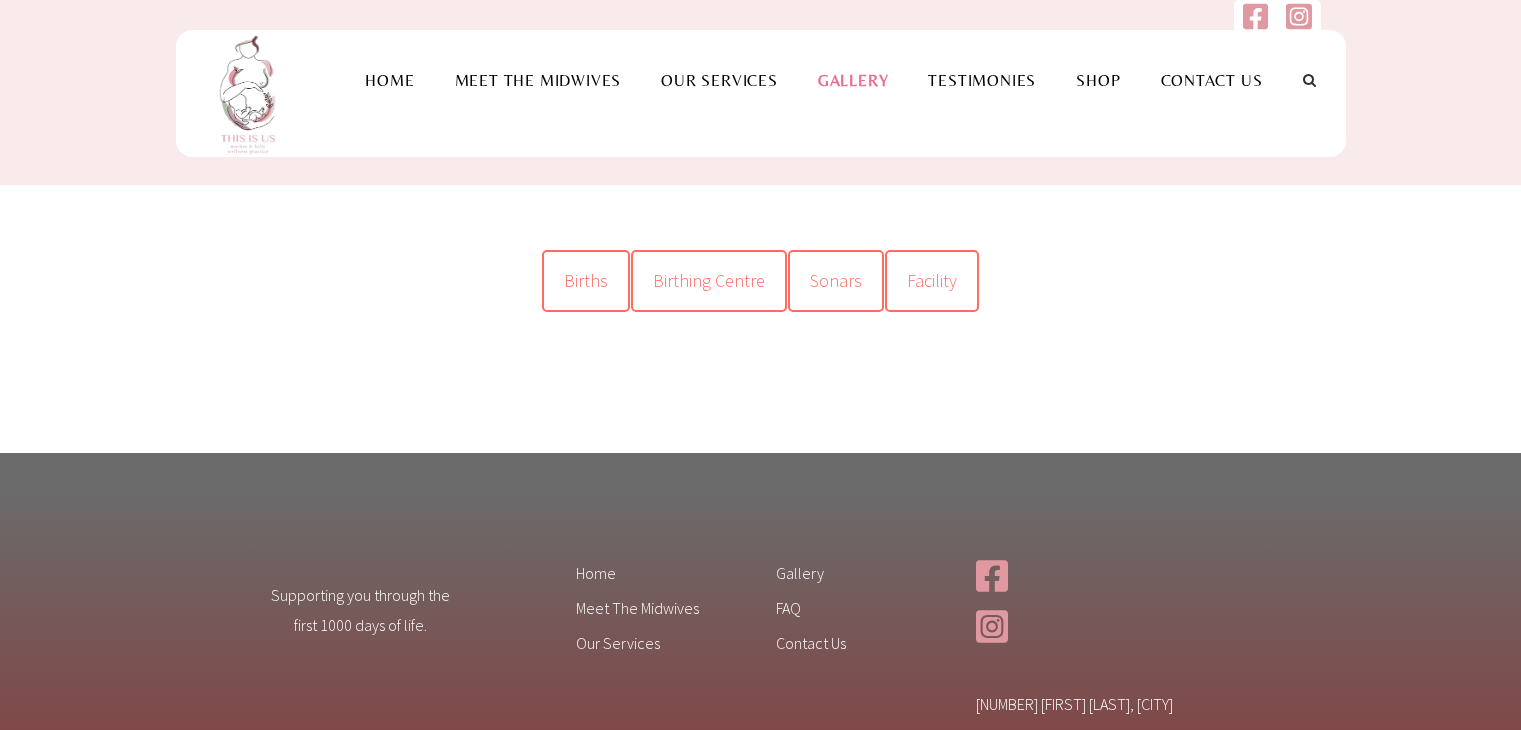 scroll, scrollTop: 0, scrollLeft: 0, axis: both 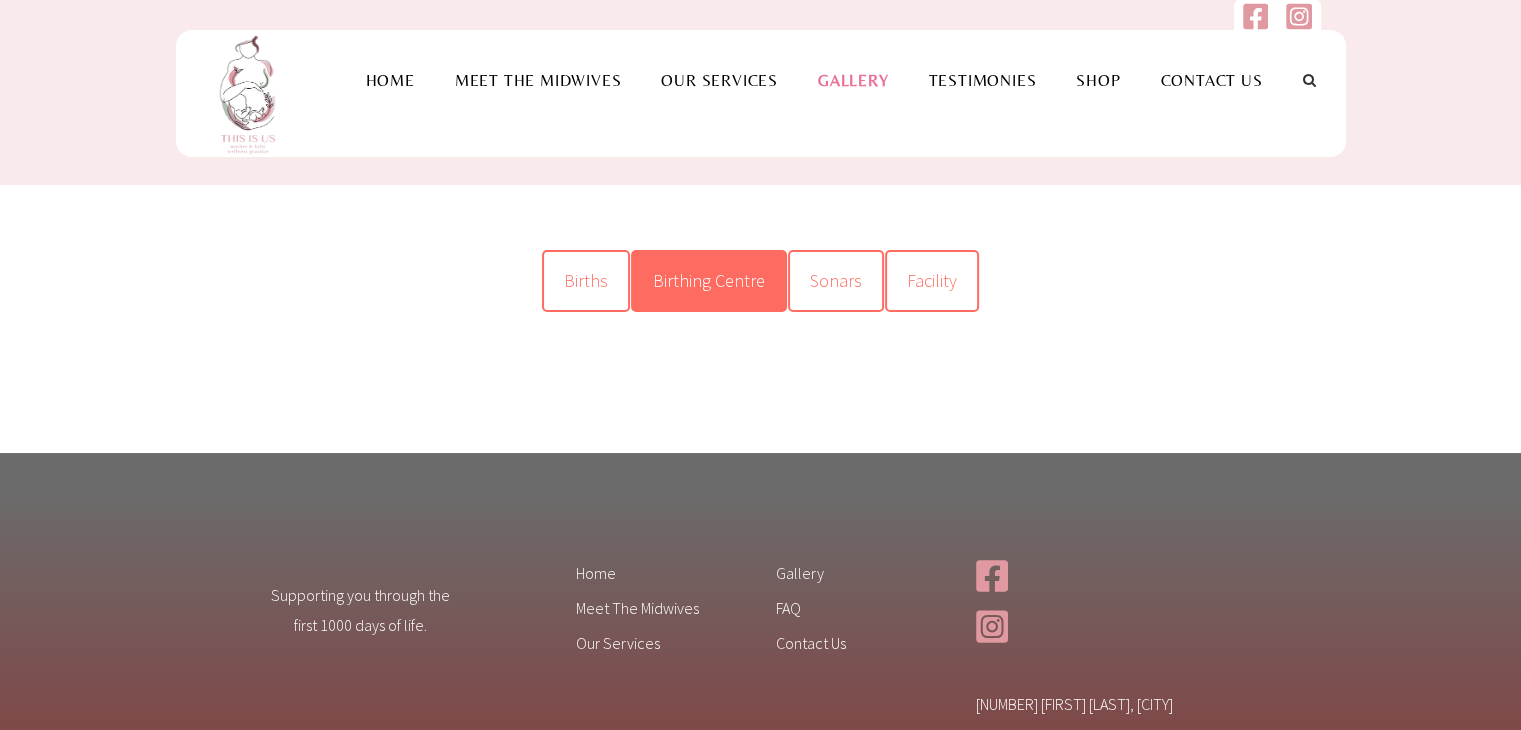 click on "Birthing Centre" at bounding box center [709, 280] 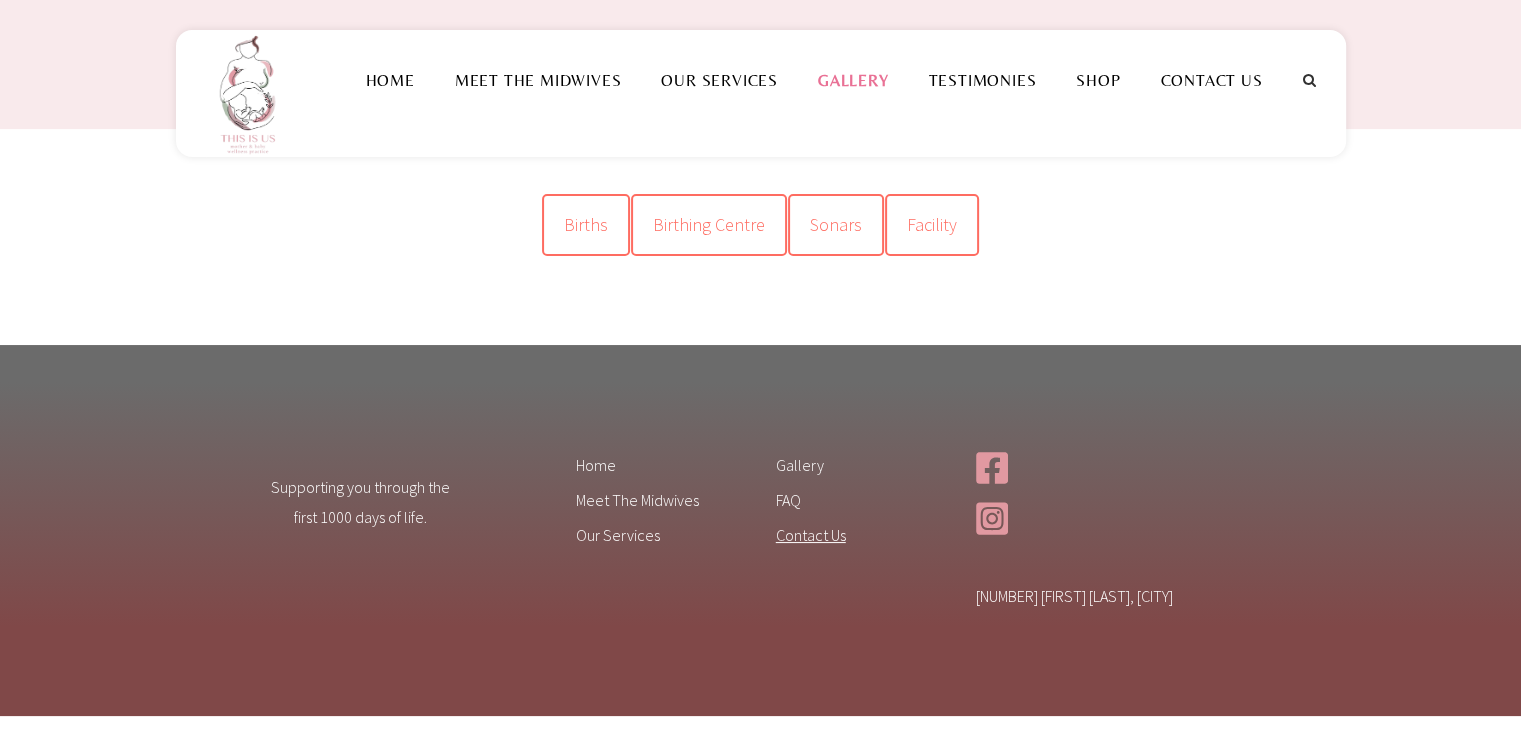 scroll, scrollTop: 0, scrollLeft: 0, axis: both 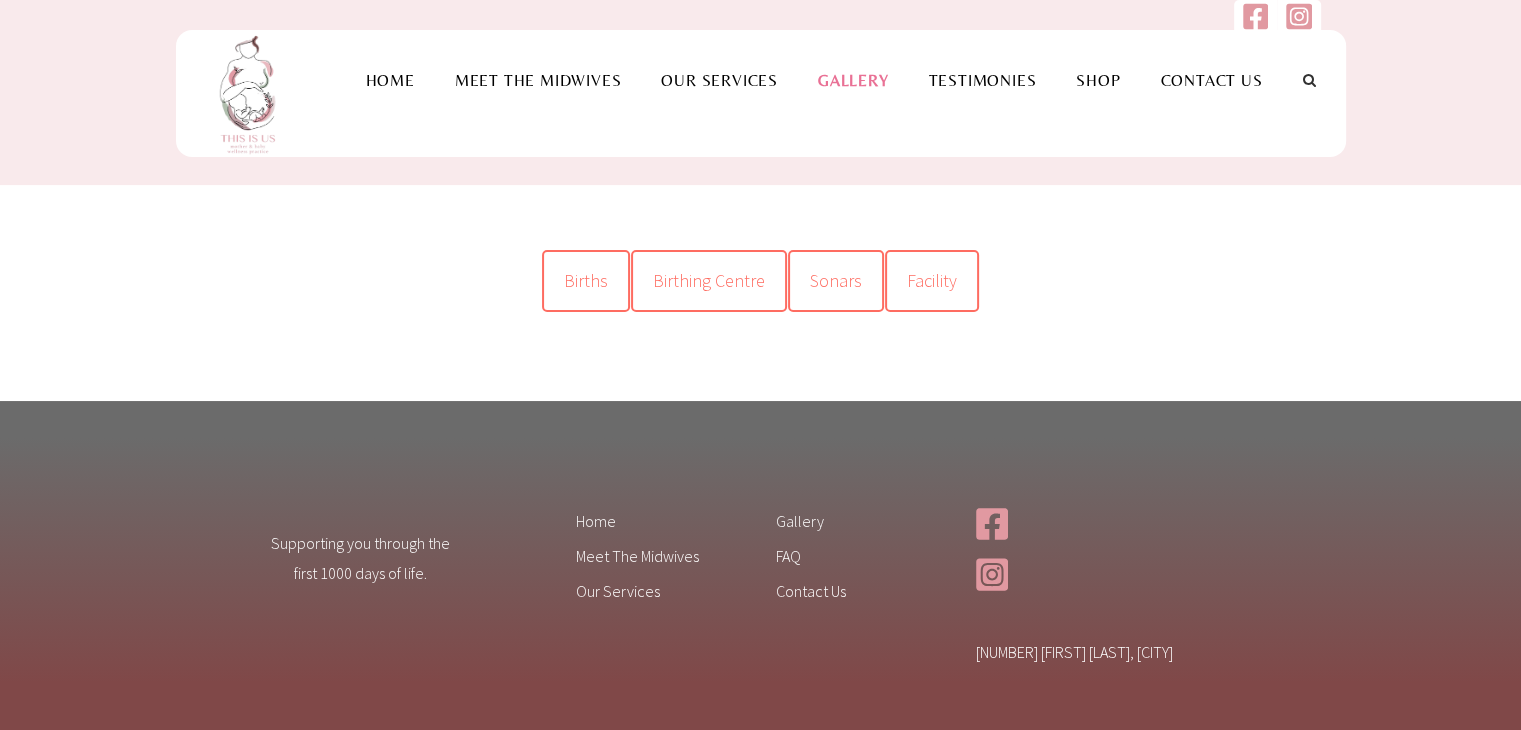 click on "Birthing Centre" at bounding box center (709, 281) 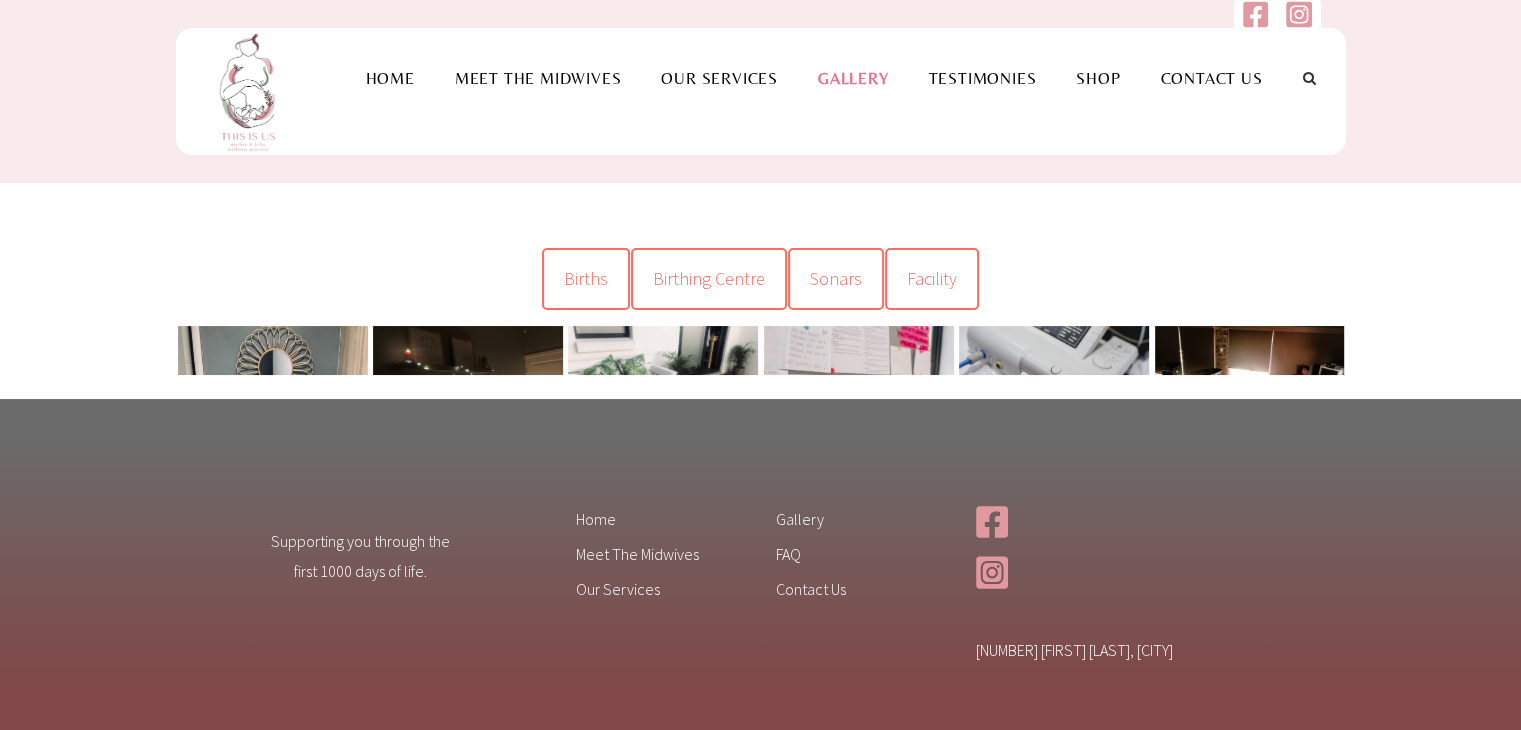 scroll, scrollTop: 0, scrollLeft: 0, axis: both 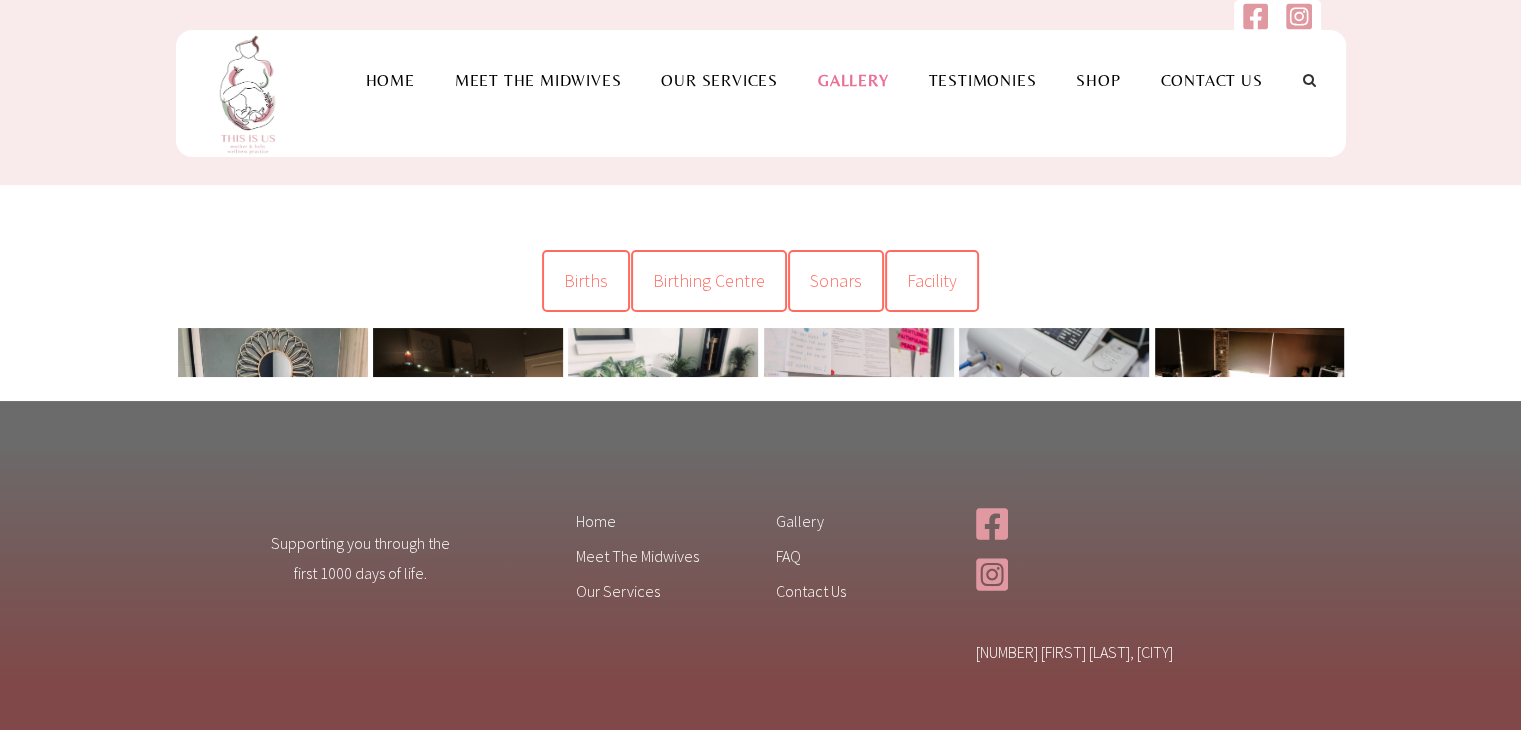 click at bounding box center [273, 455] 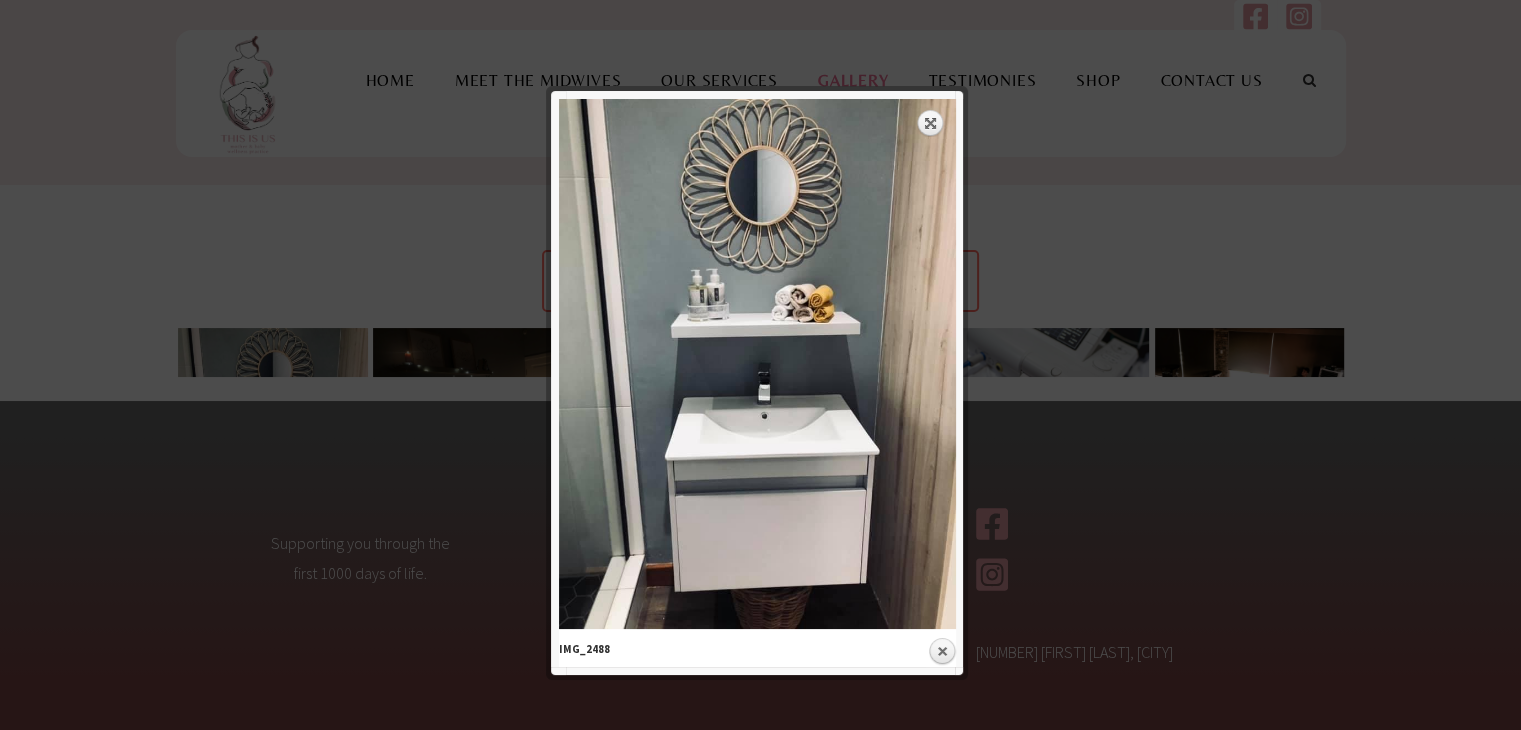 click at bounding box center [760, 427] 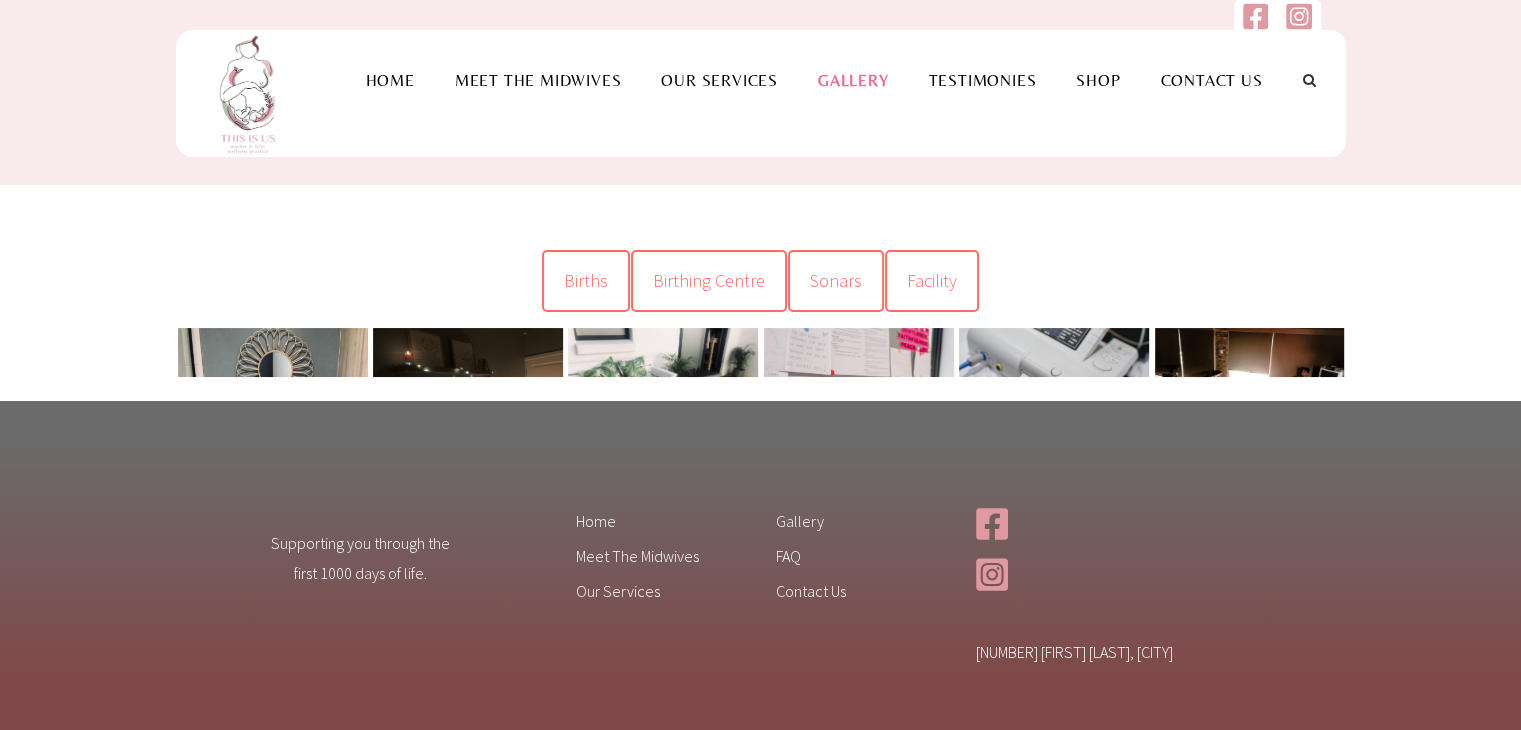 click at bounding box center [468, 399] 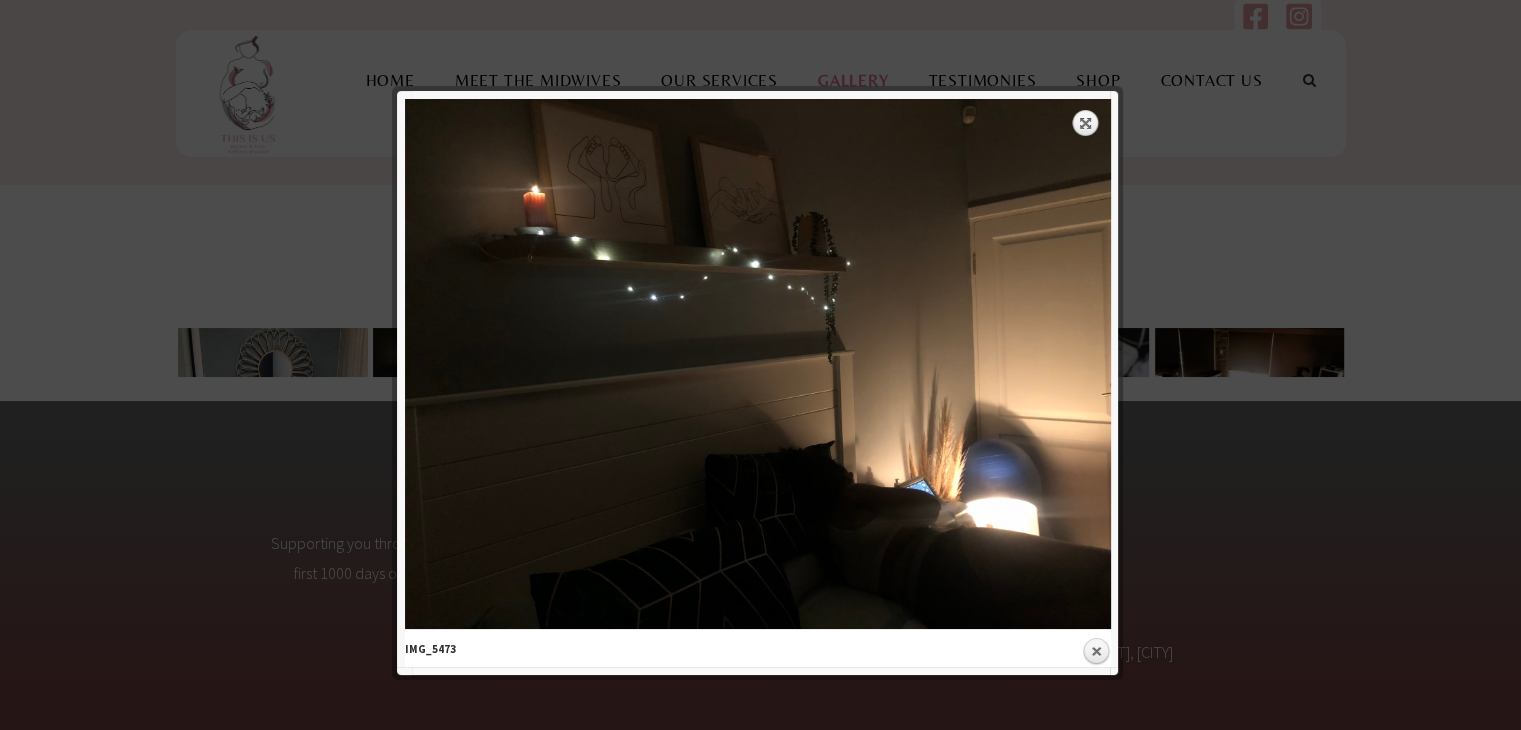 click at bounding box center [760, 427] 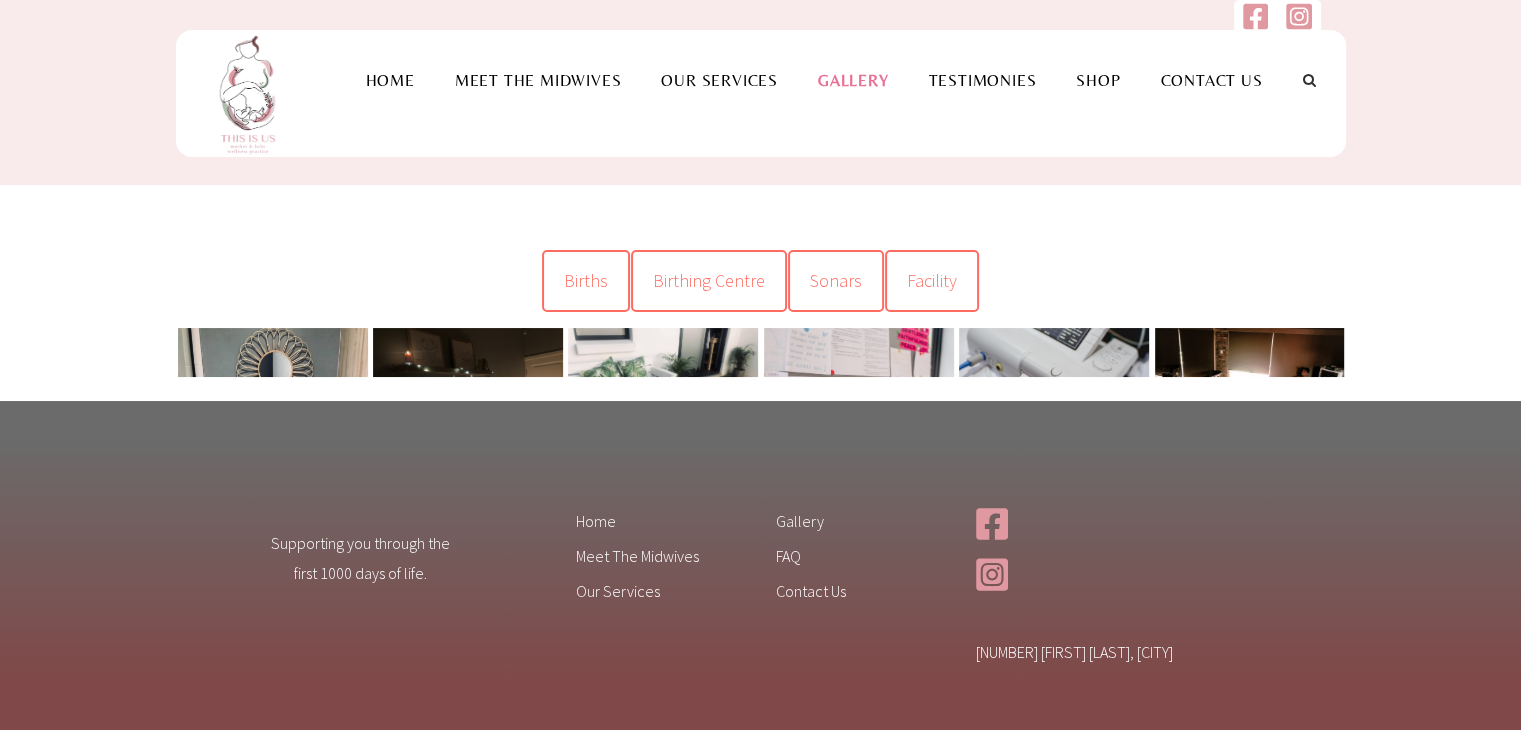 click at bounding box center (663, 399) 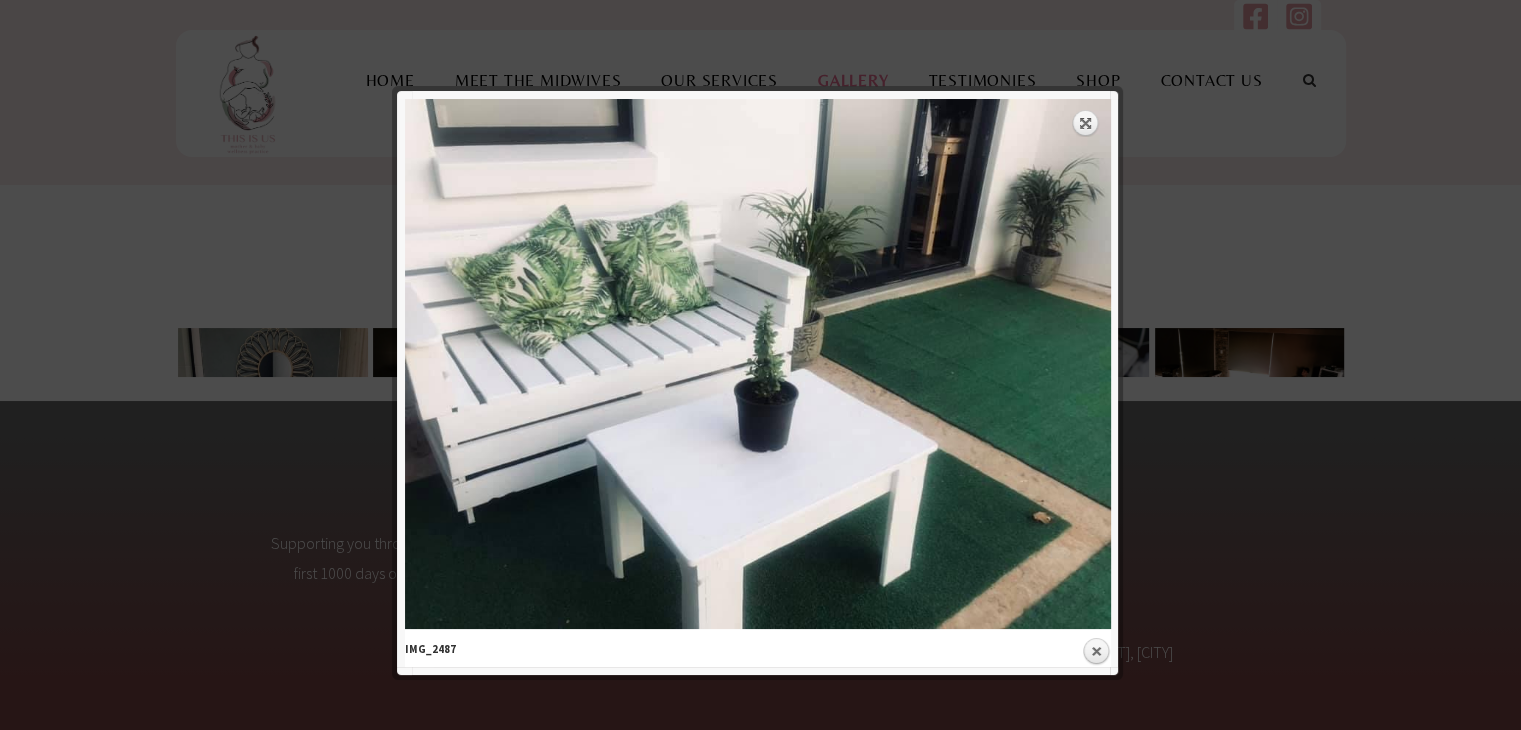 click at bounding box center [760, 427] 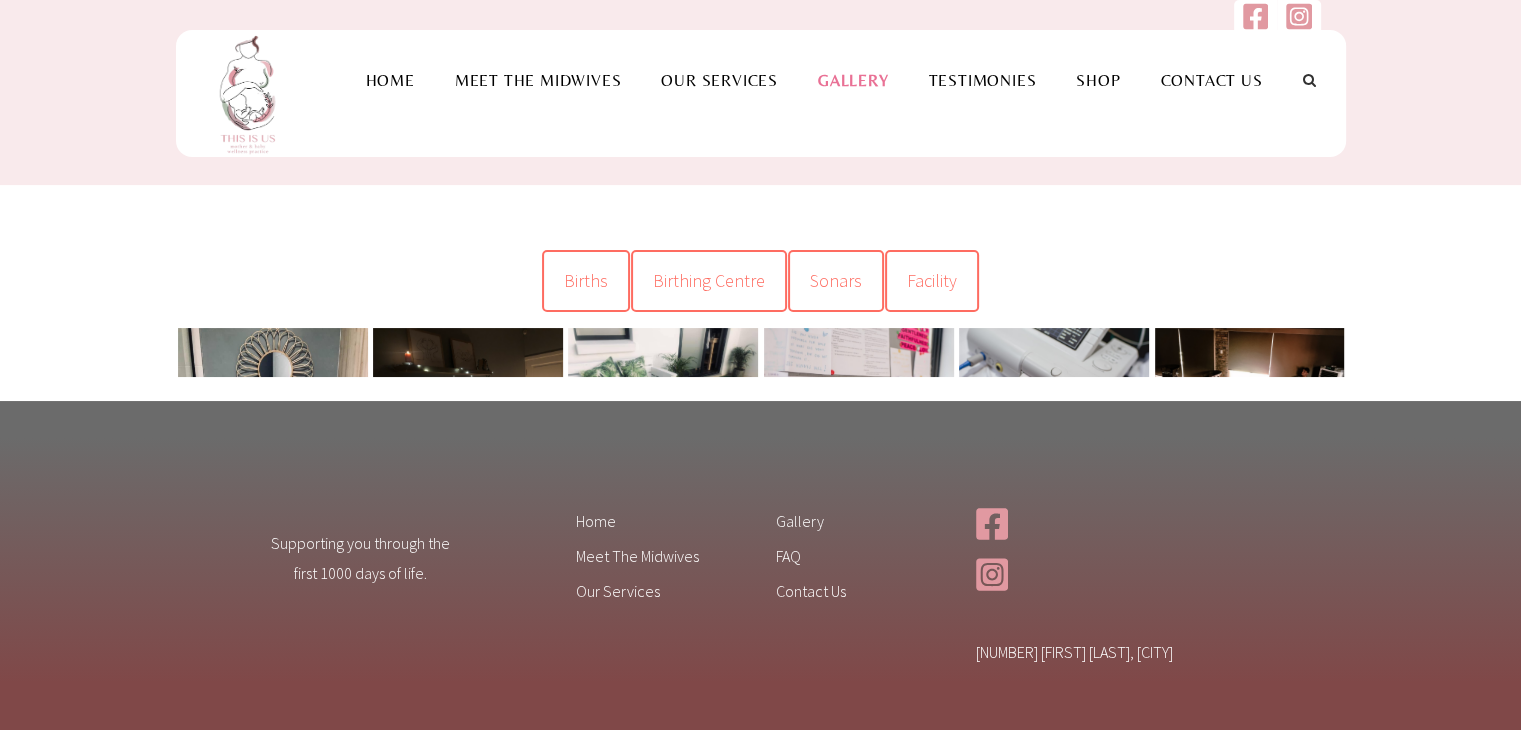click at bounding box center [859, 391] 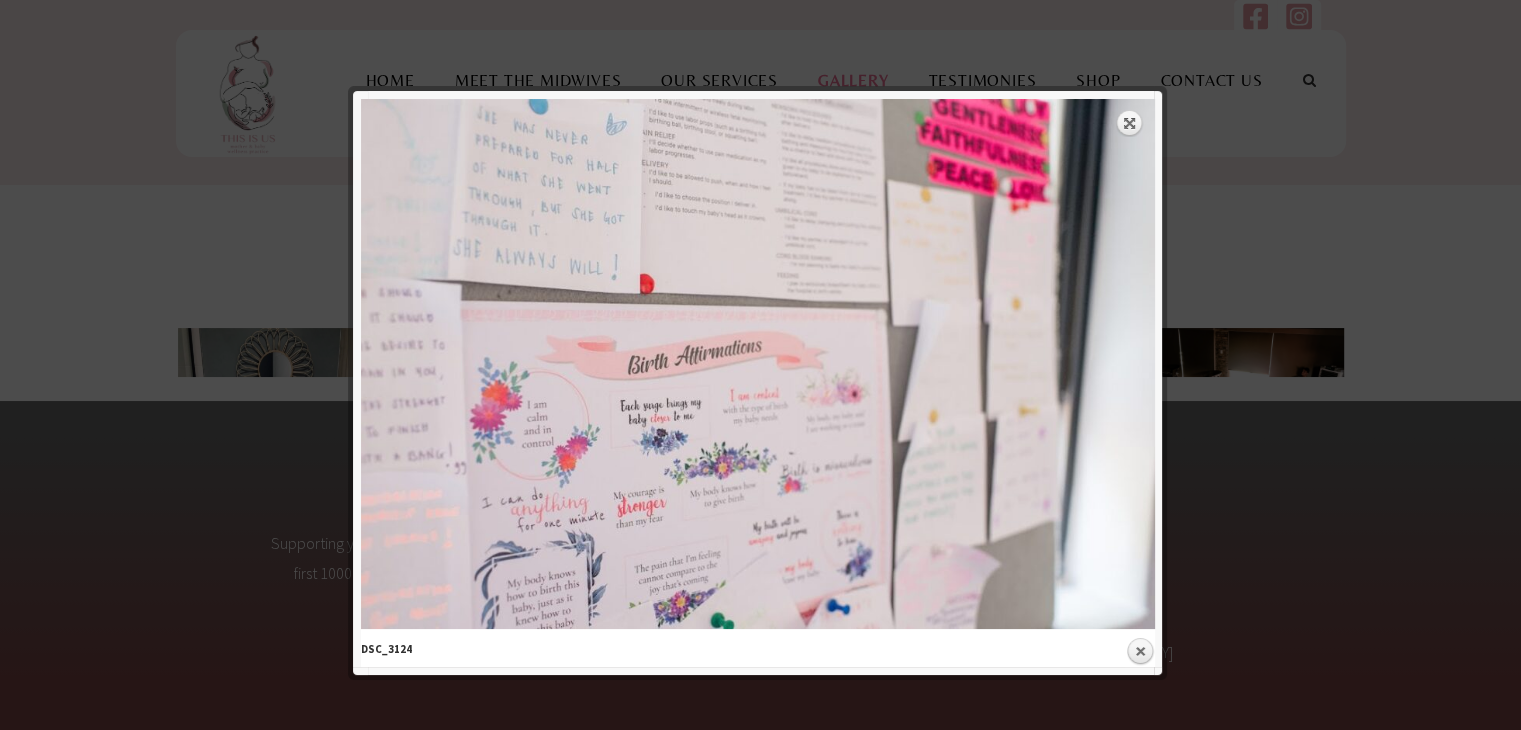 click at bounding box center (760, 427) 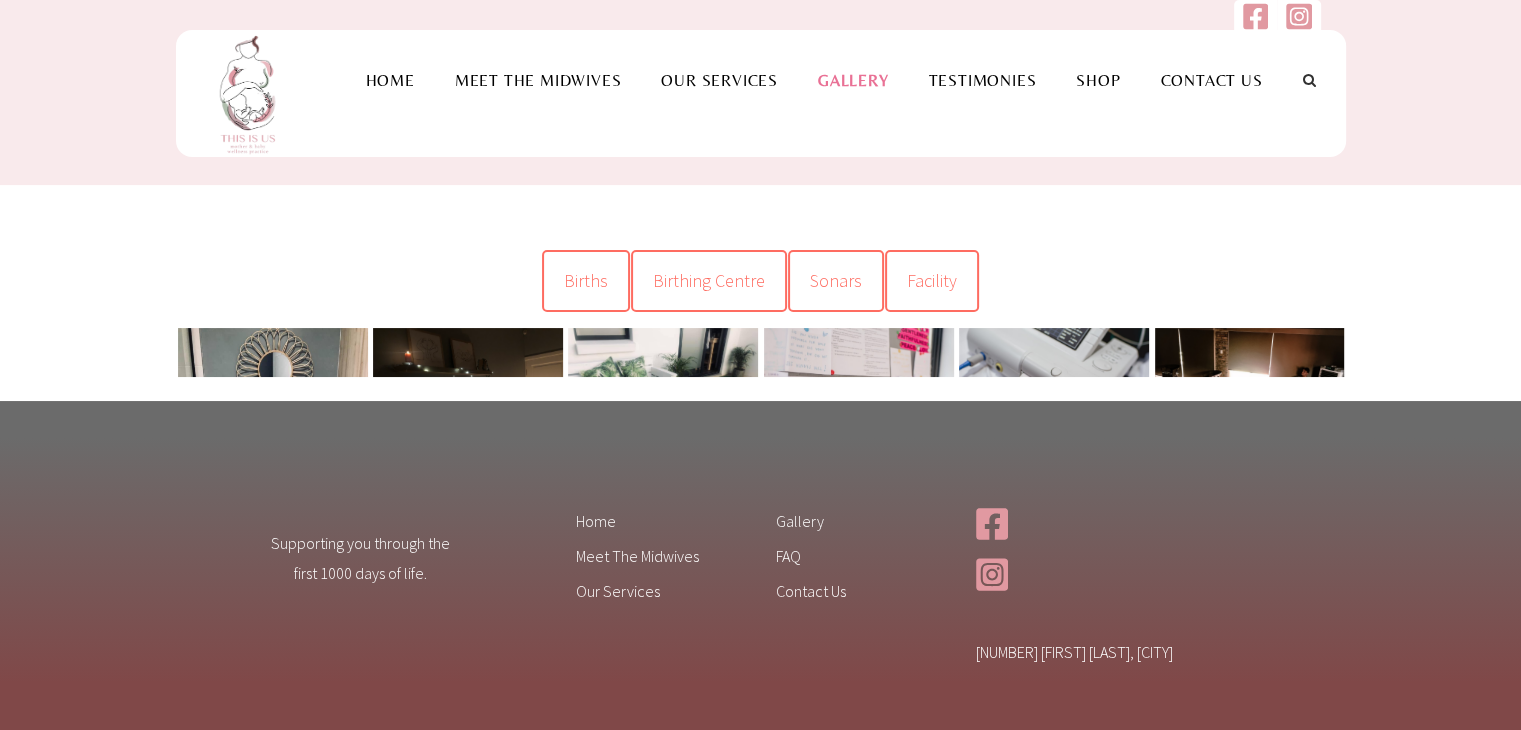 click at bounding box center (1054, 391) 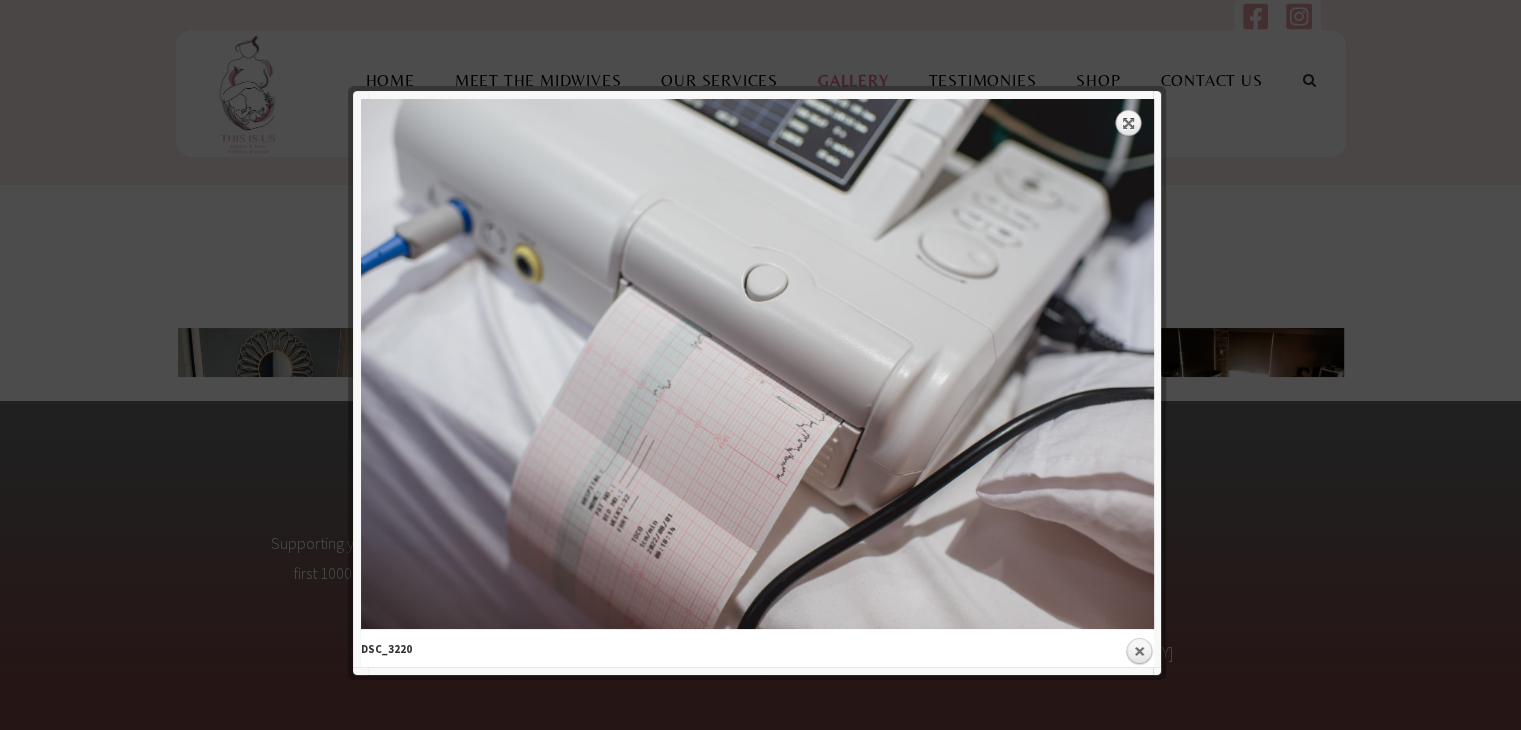 click at bounding box center (760, 427) 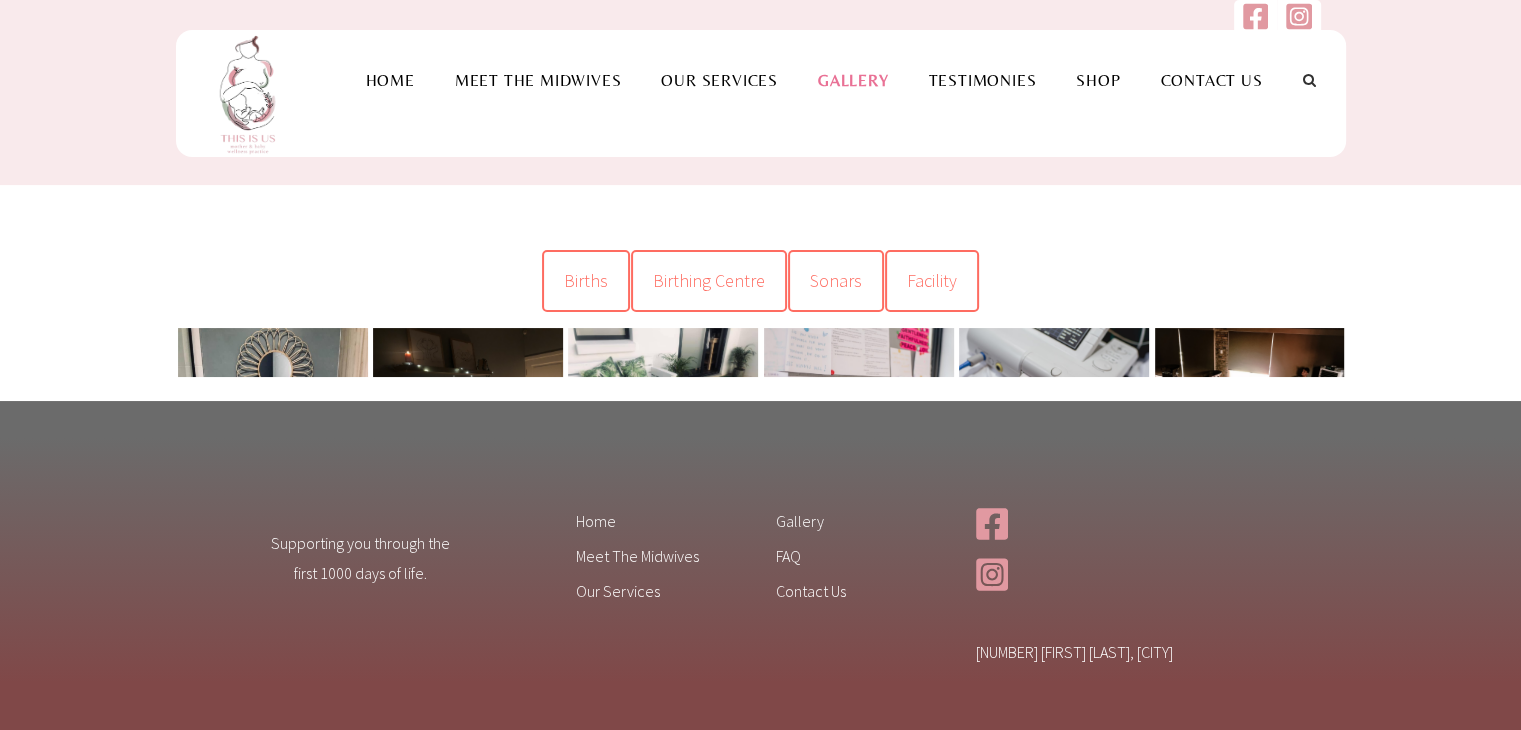 click at bounding box center [1250, 384] 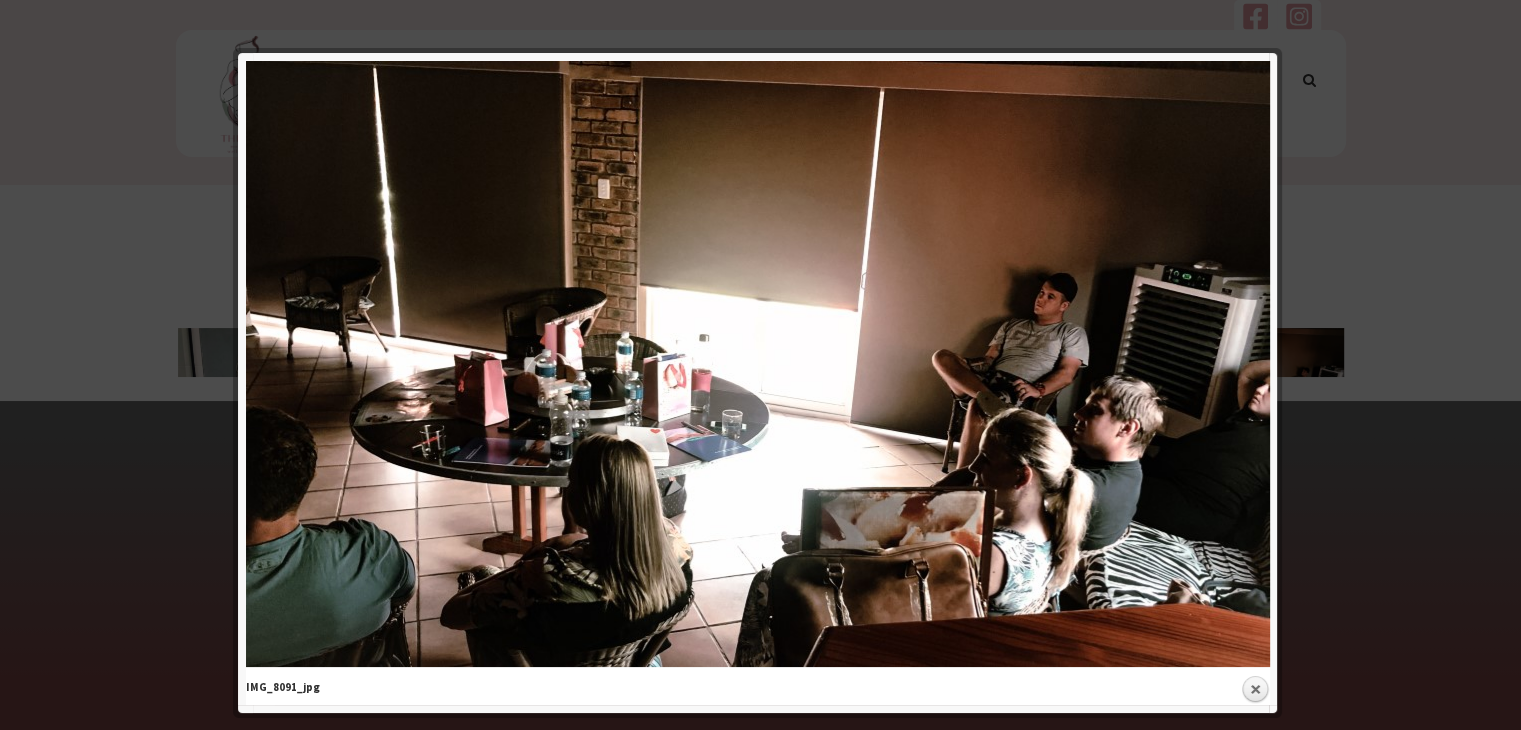 click at bounding box center [760, 427] 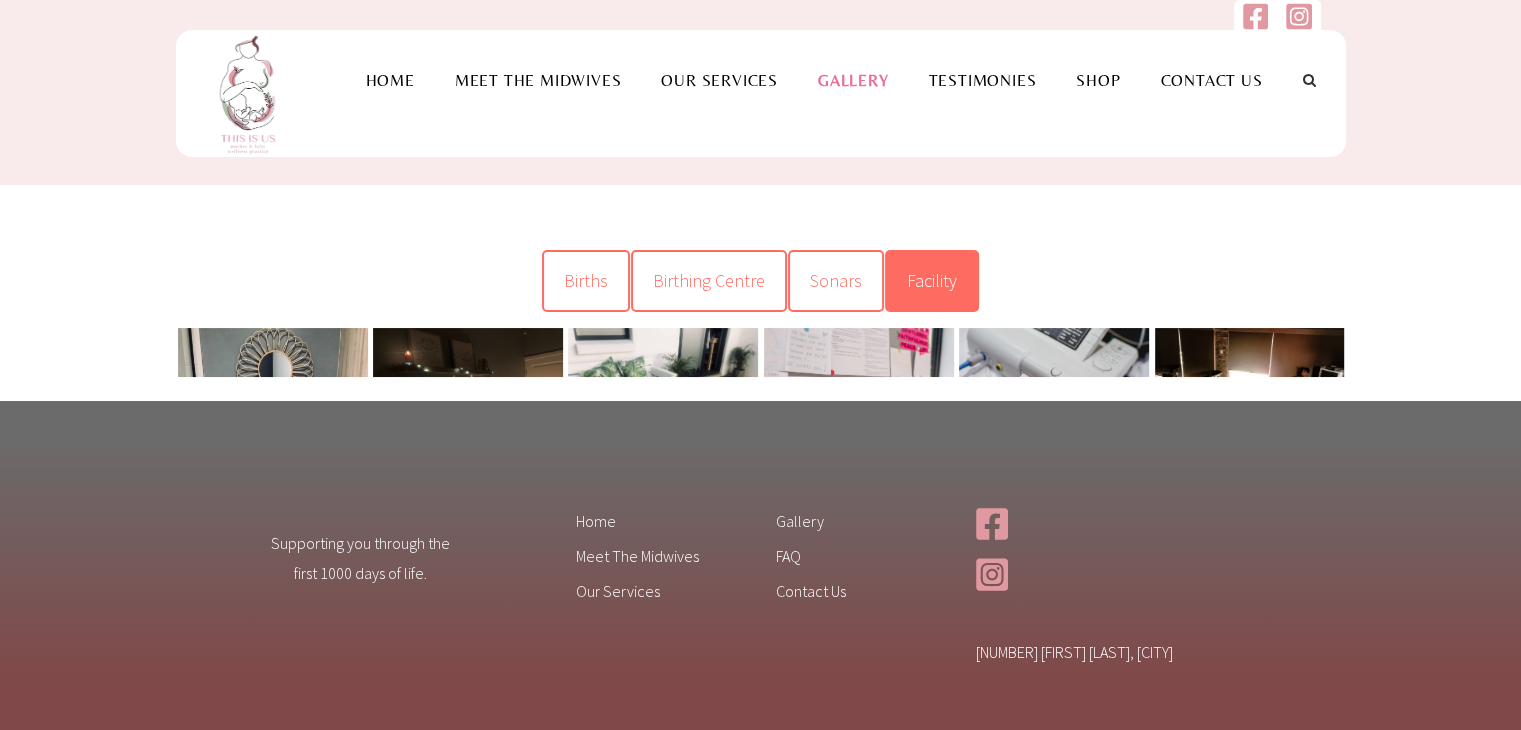 click on "Facility" at bounding box center (932, 281) 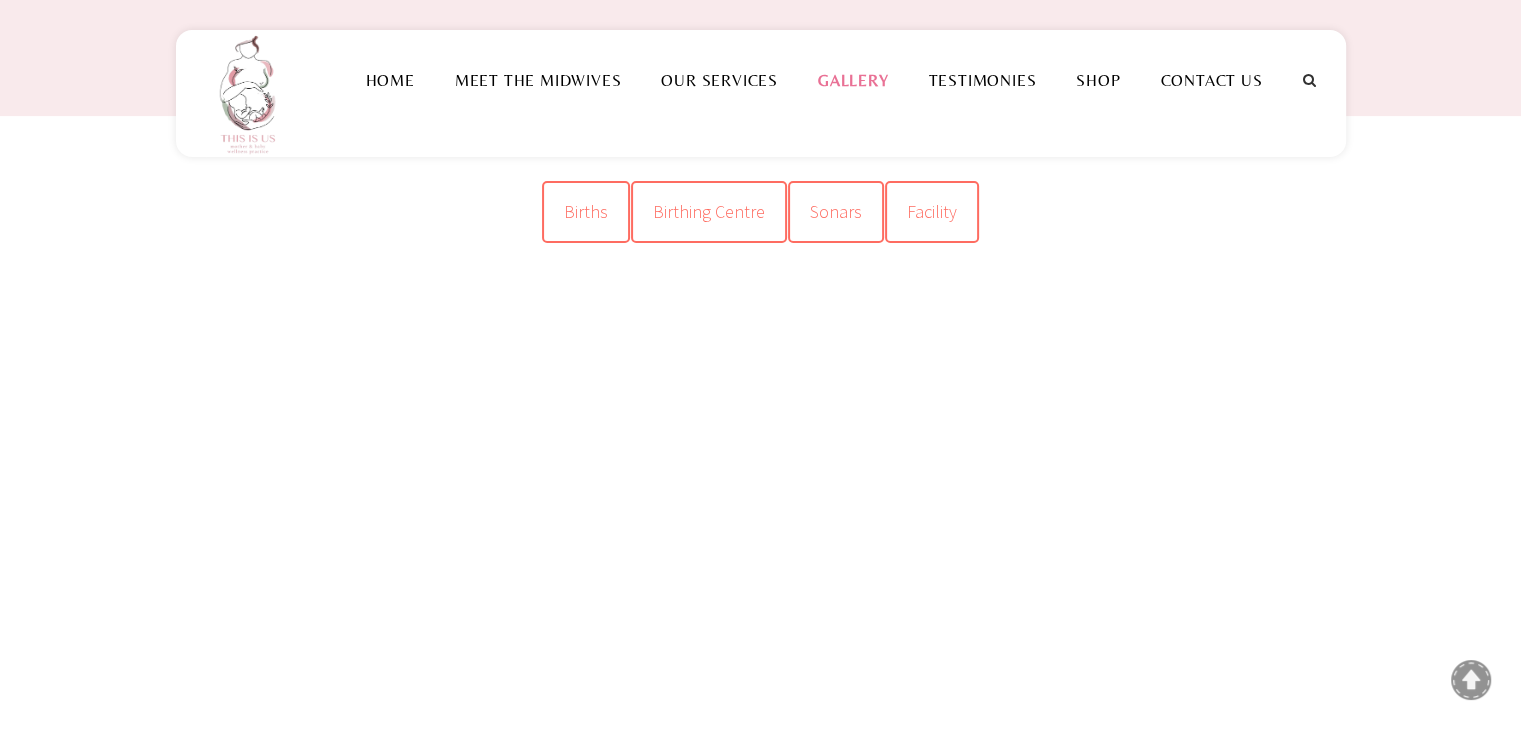 scroll, scrollTop: 0, scrollLeft: 0, axis: both 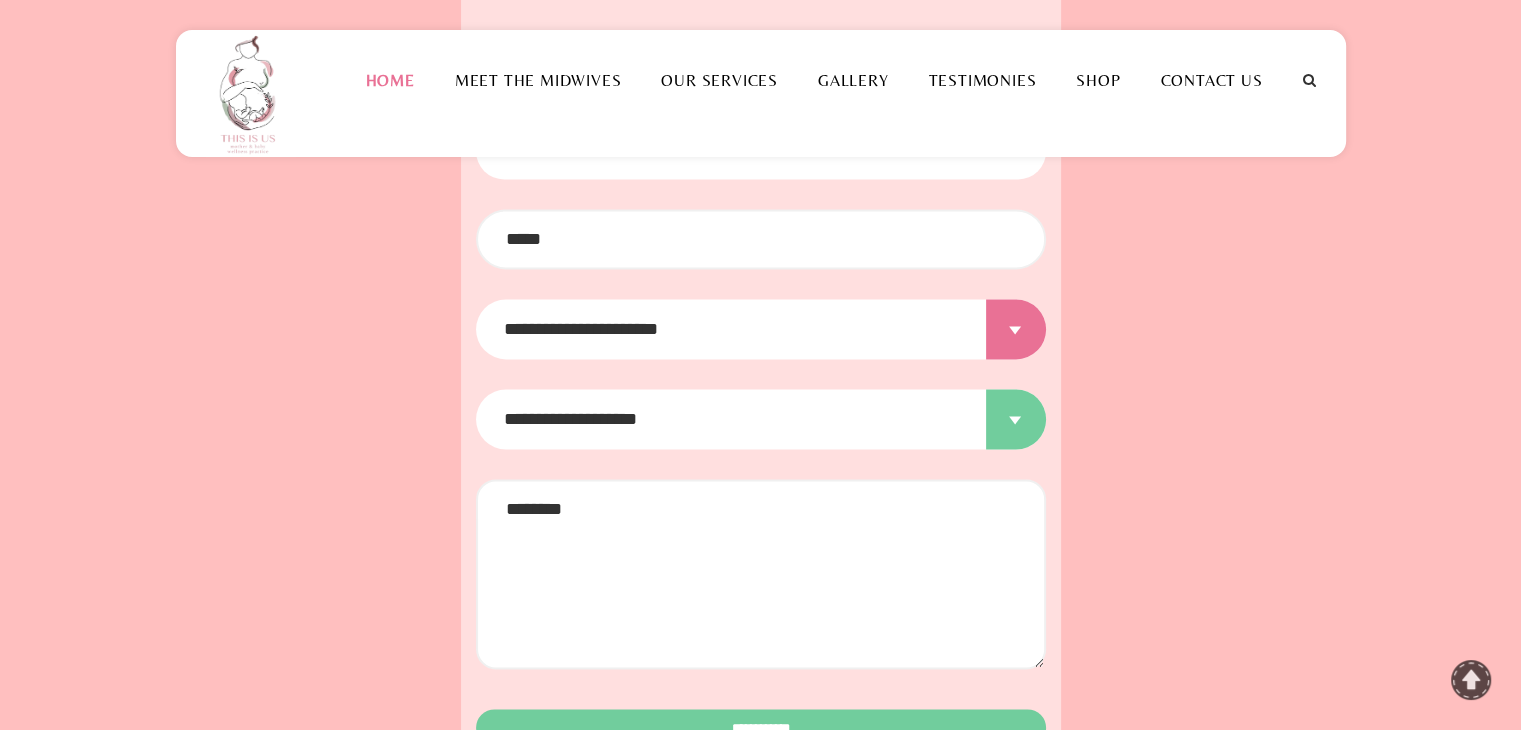click on "**********" at bounding box center [761, 419] 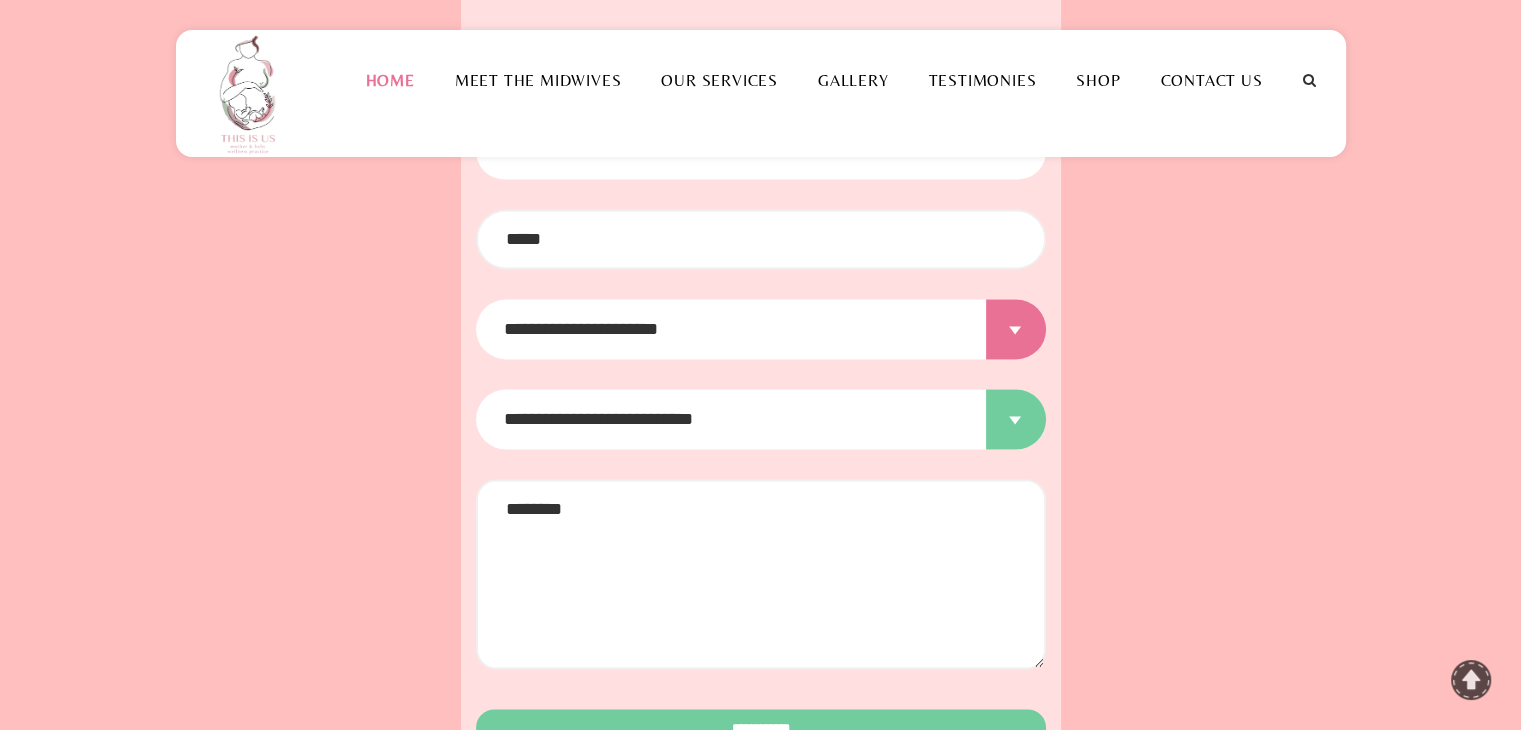click on "**********" at bounding box center (761, 419) 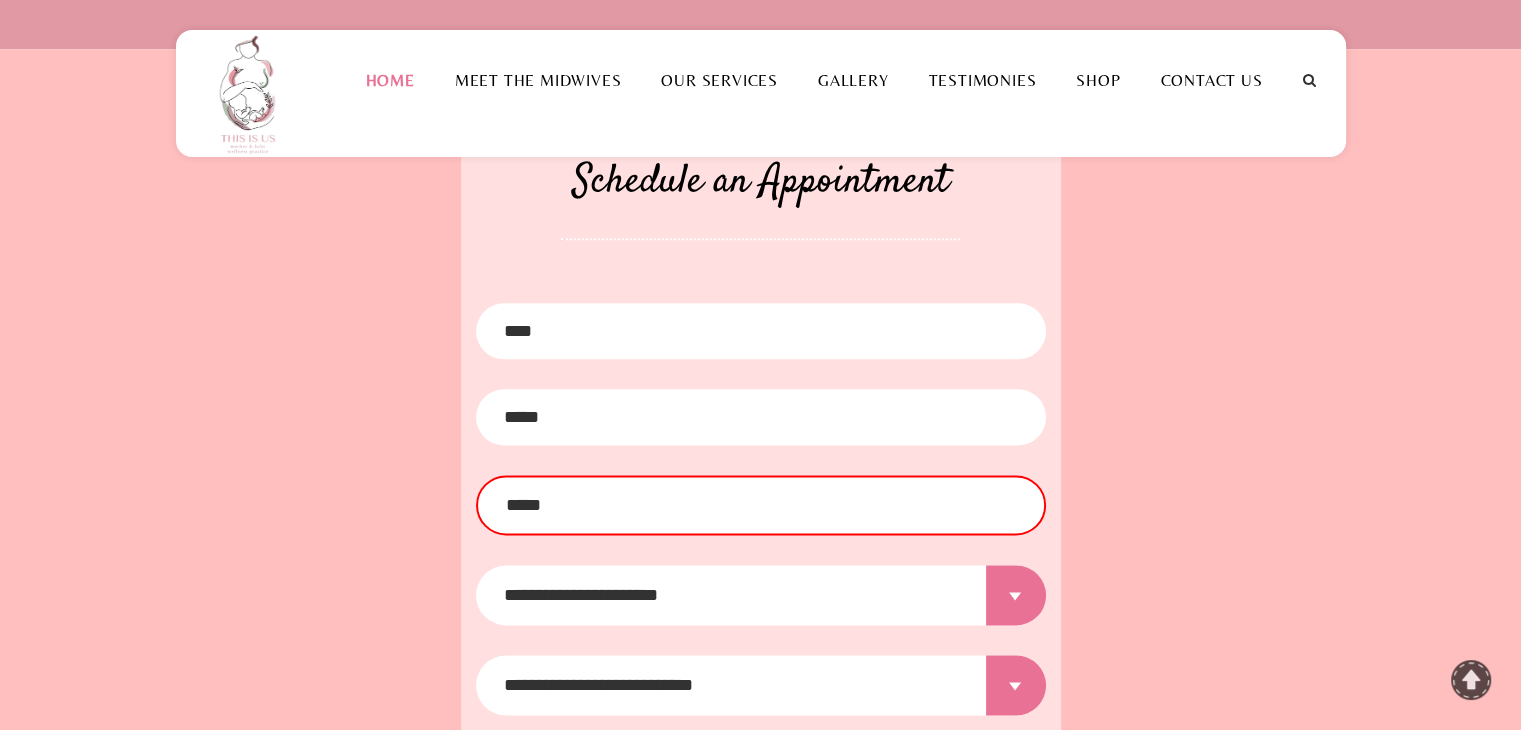 scroll, scrollTop: 2400, scrollLeft: 0, axis: vertical 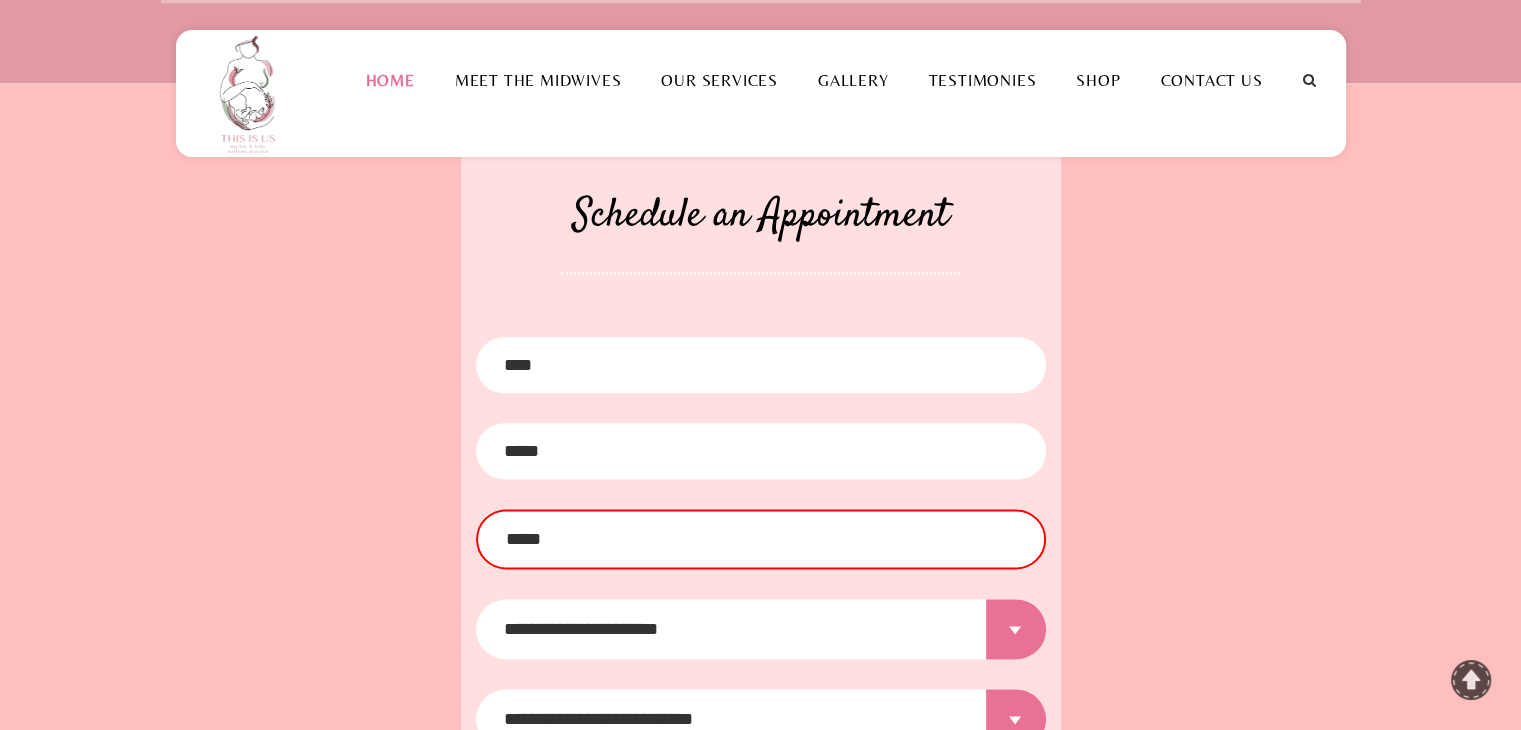 click at bounding box center [761, 365] 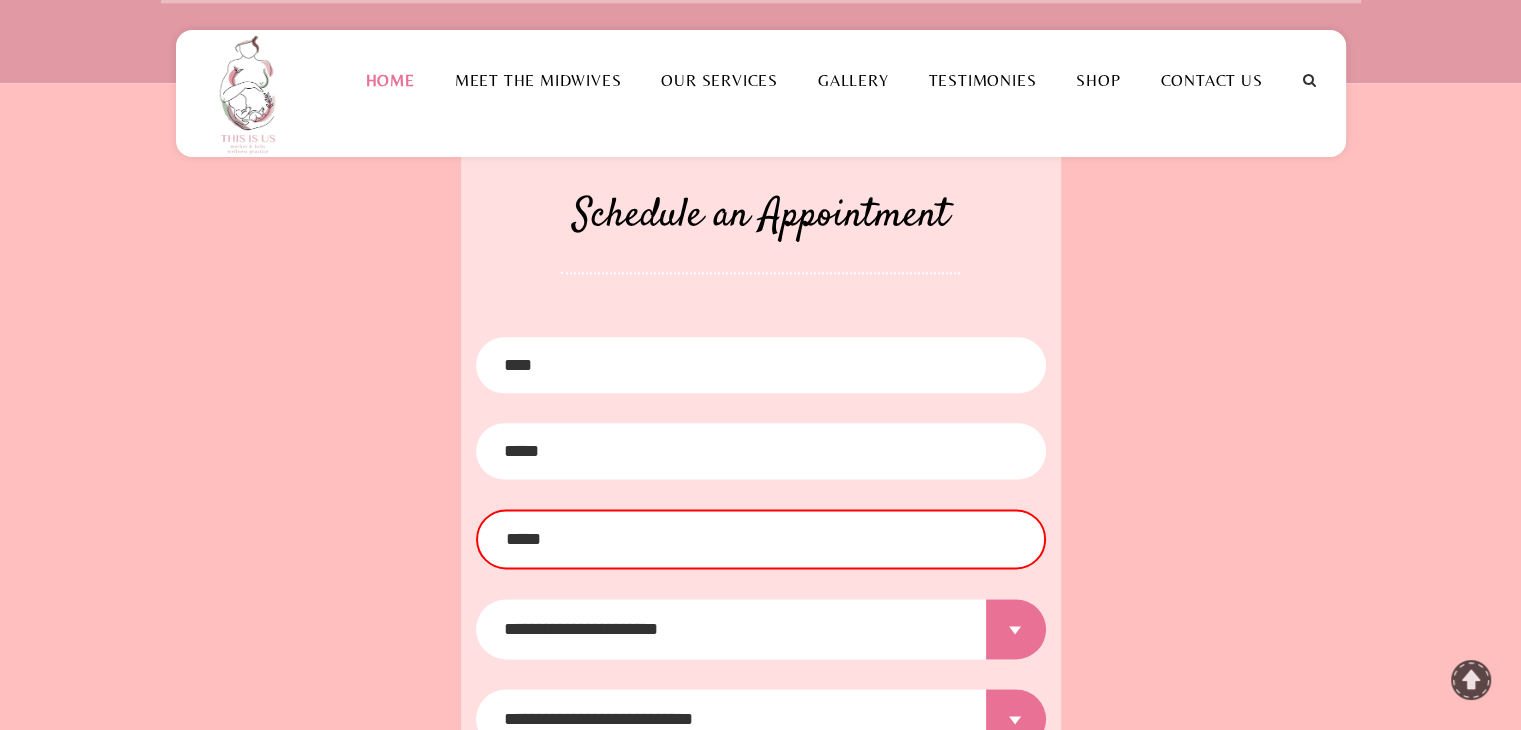 type on "**********" 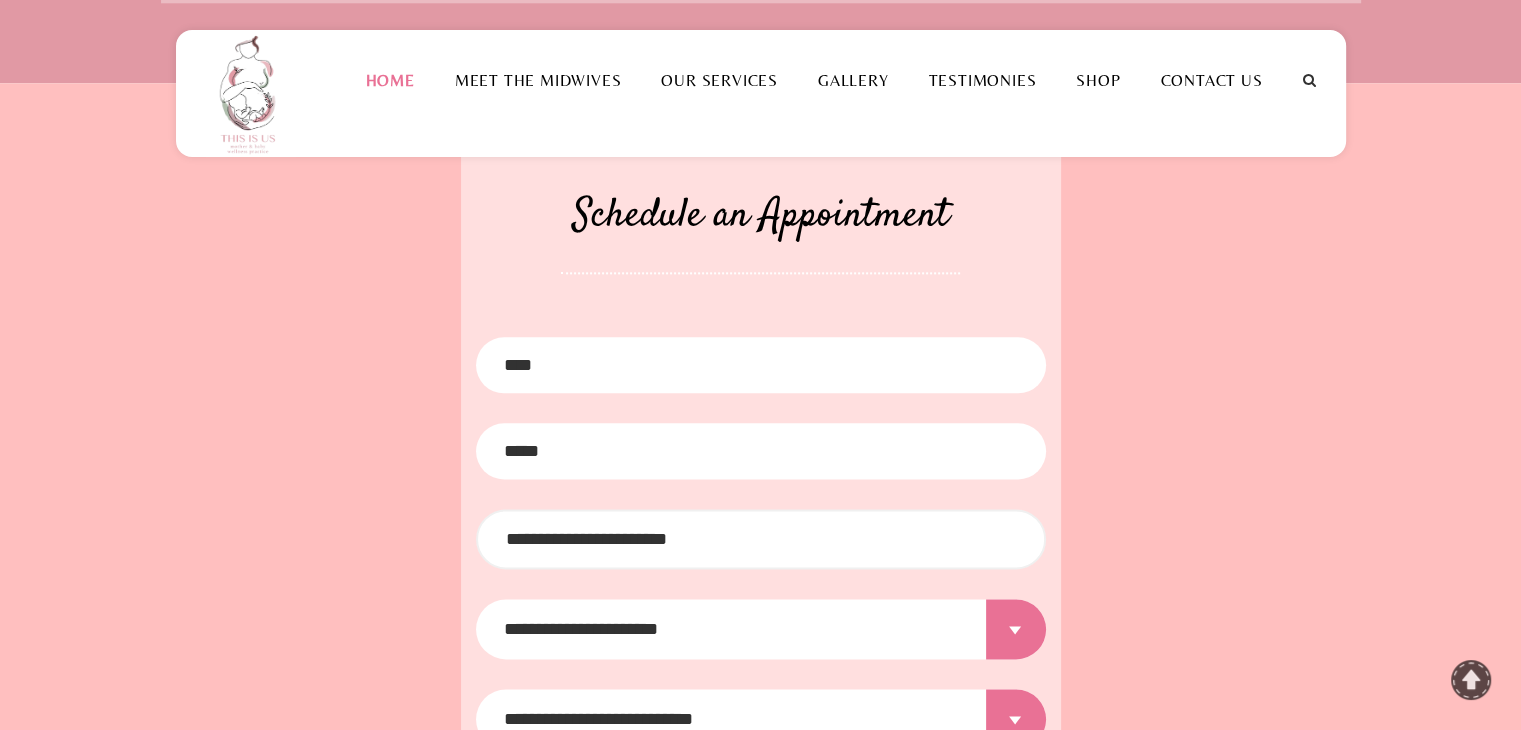 click at bounding box center (761, 365) 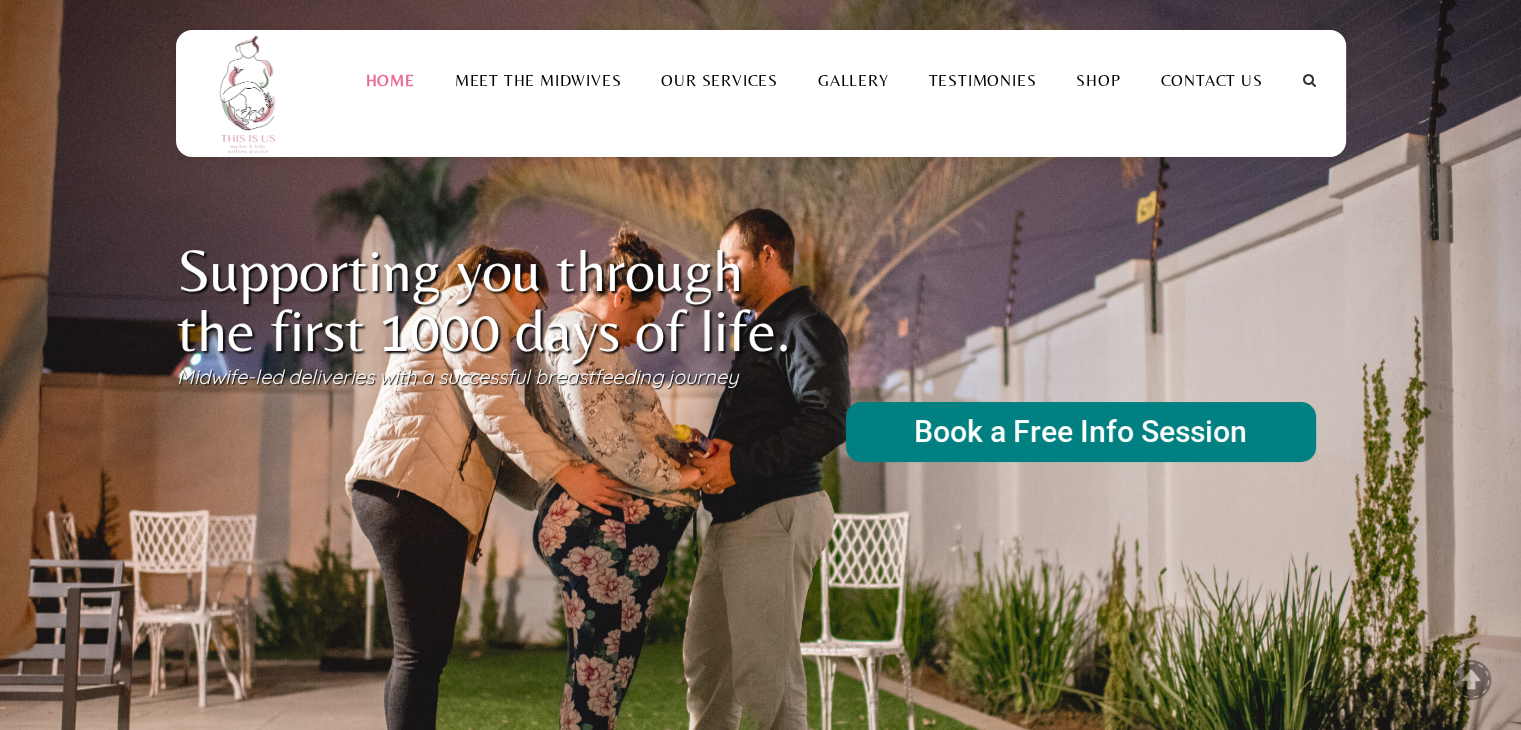 scroll, scrollTop: 0, scrollLeft: 0, axis: both 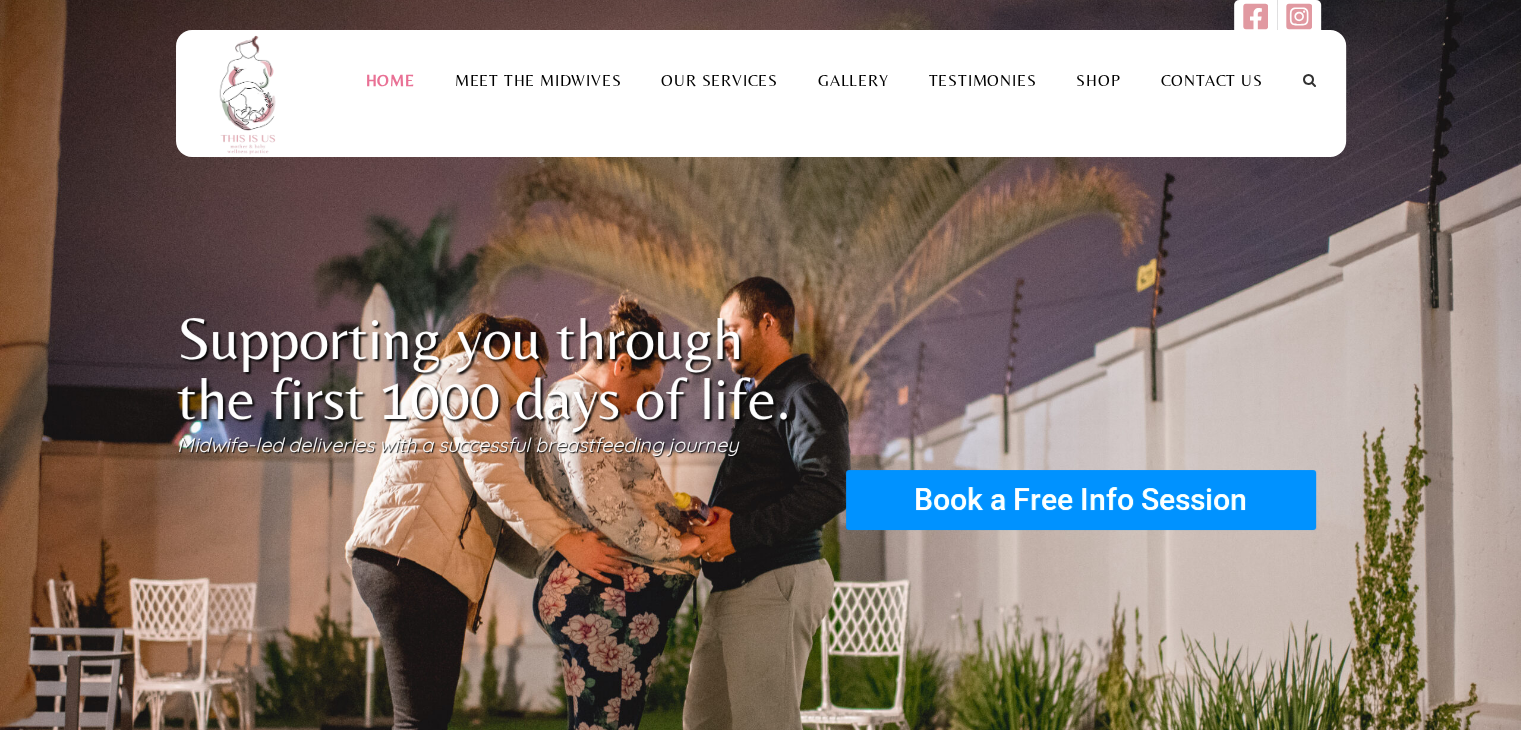 click on "Book a Free Info Session" at bounding box center (1081, 500) 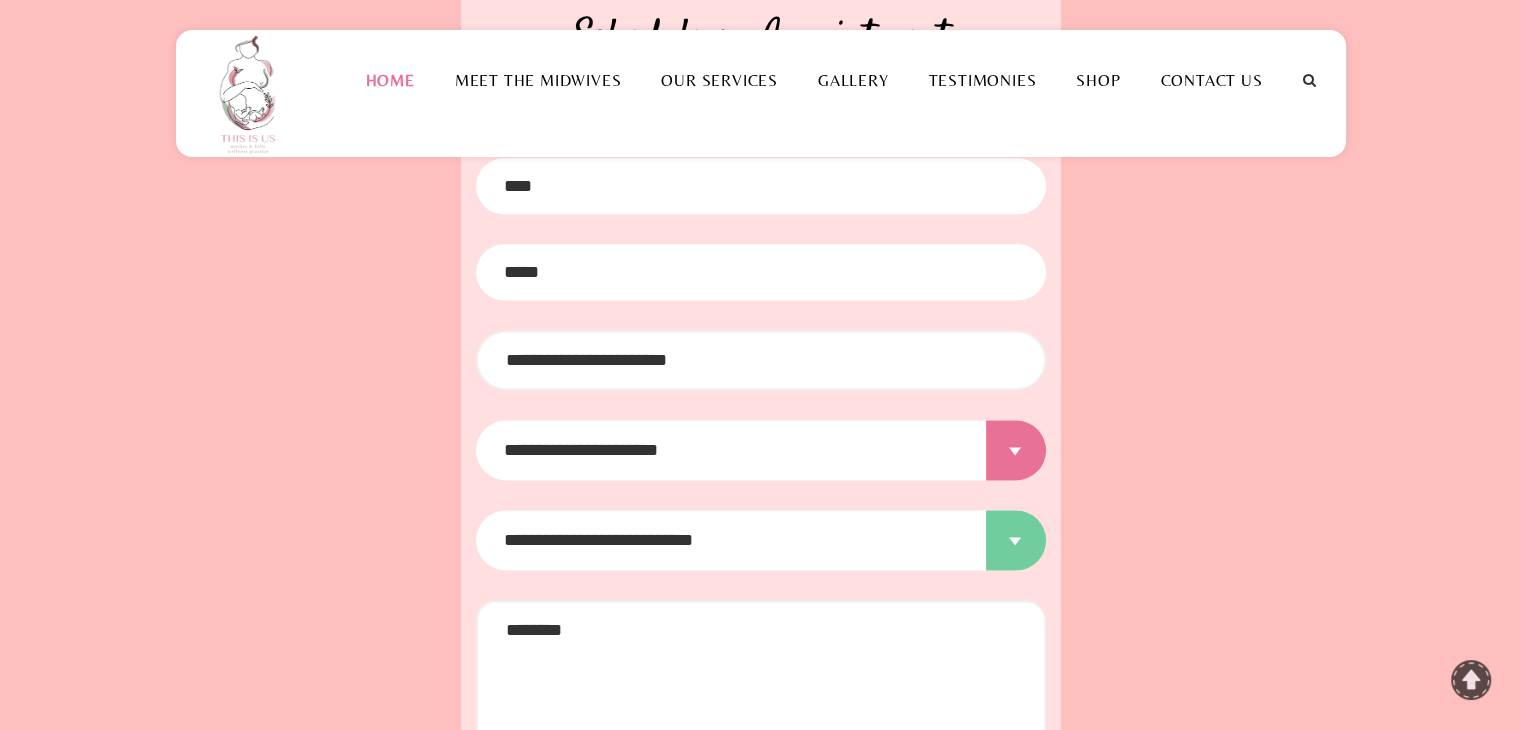 scroll, scrollTop: 2583, scrollLeft: 0, axis: vertical 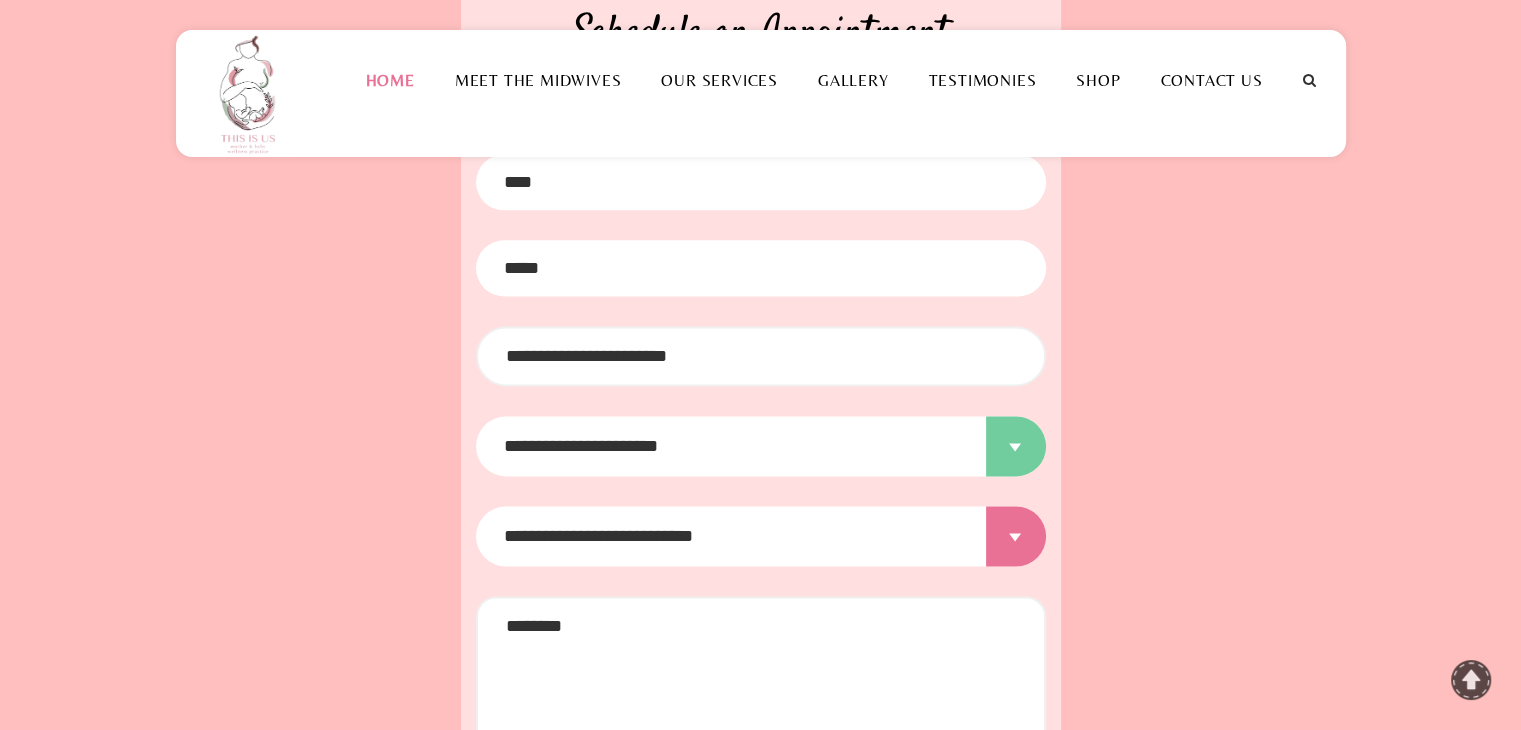 click on "**********" at bounding box center (761, 446) 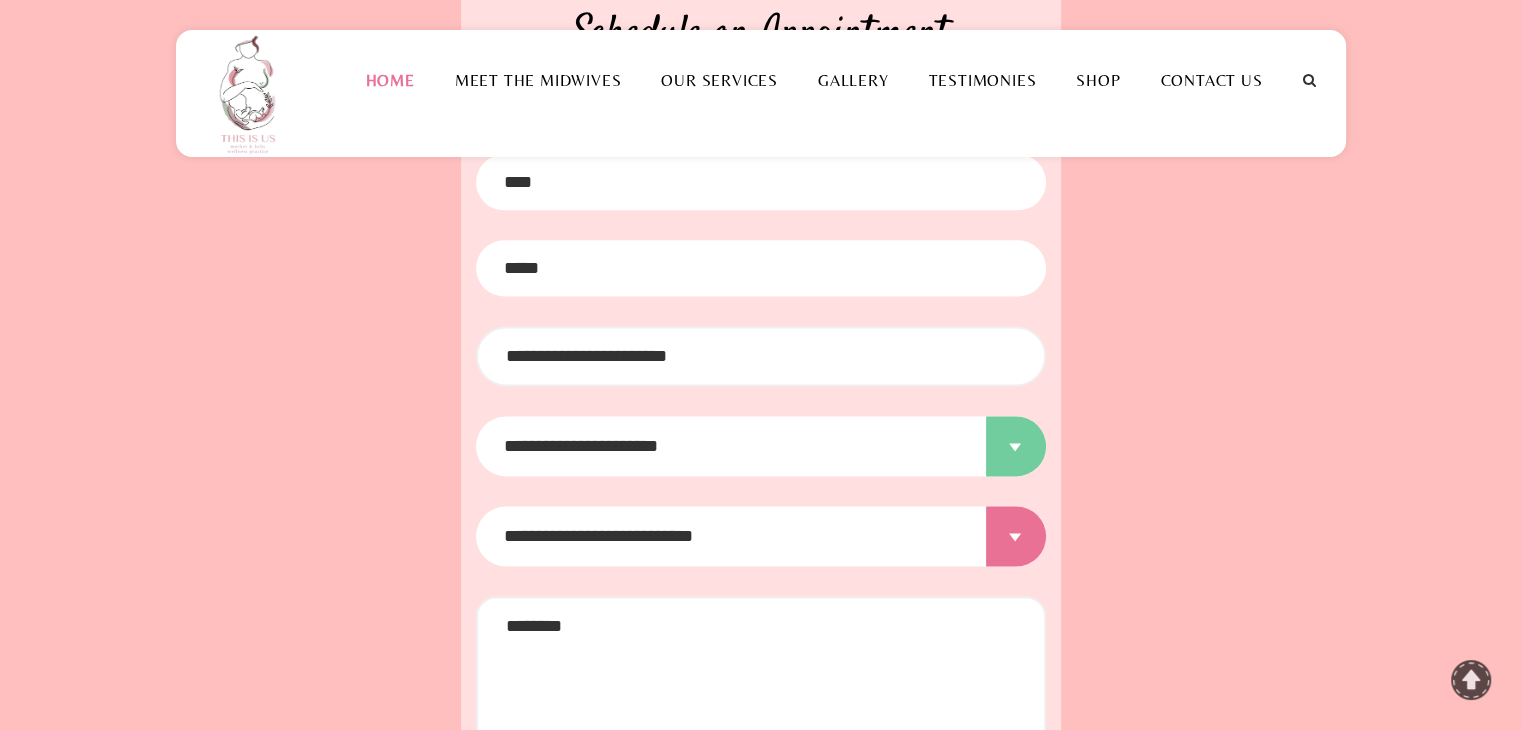 select on "**********" 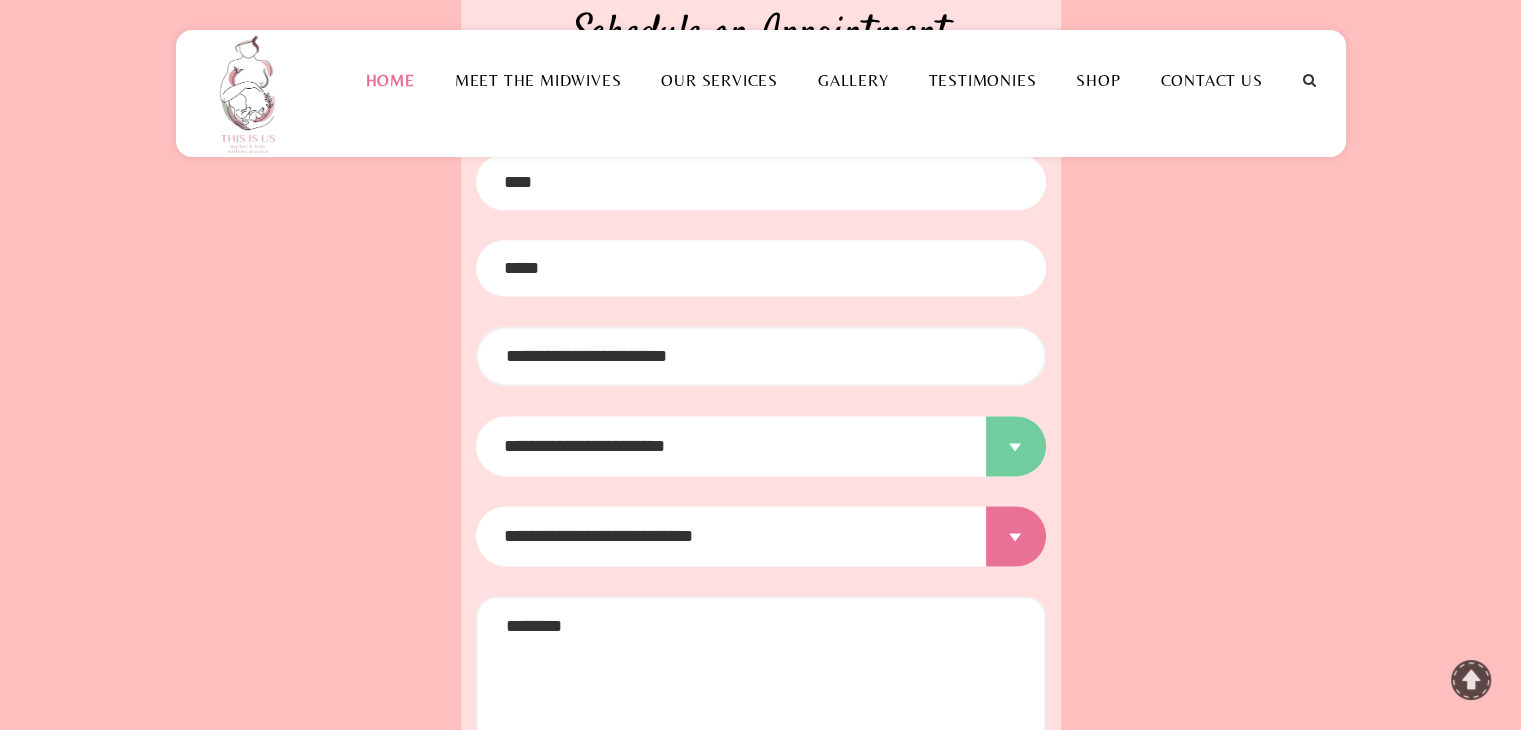 click on "**********" at bounding box center [761, 446] 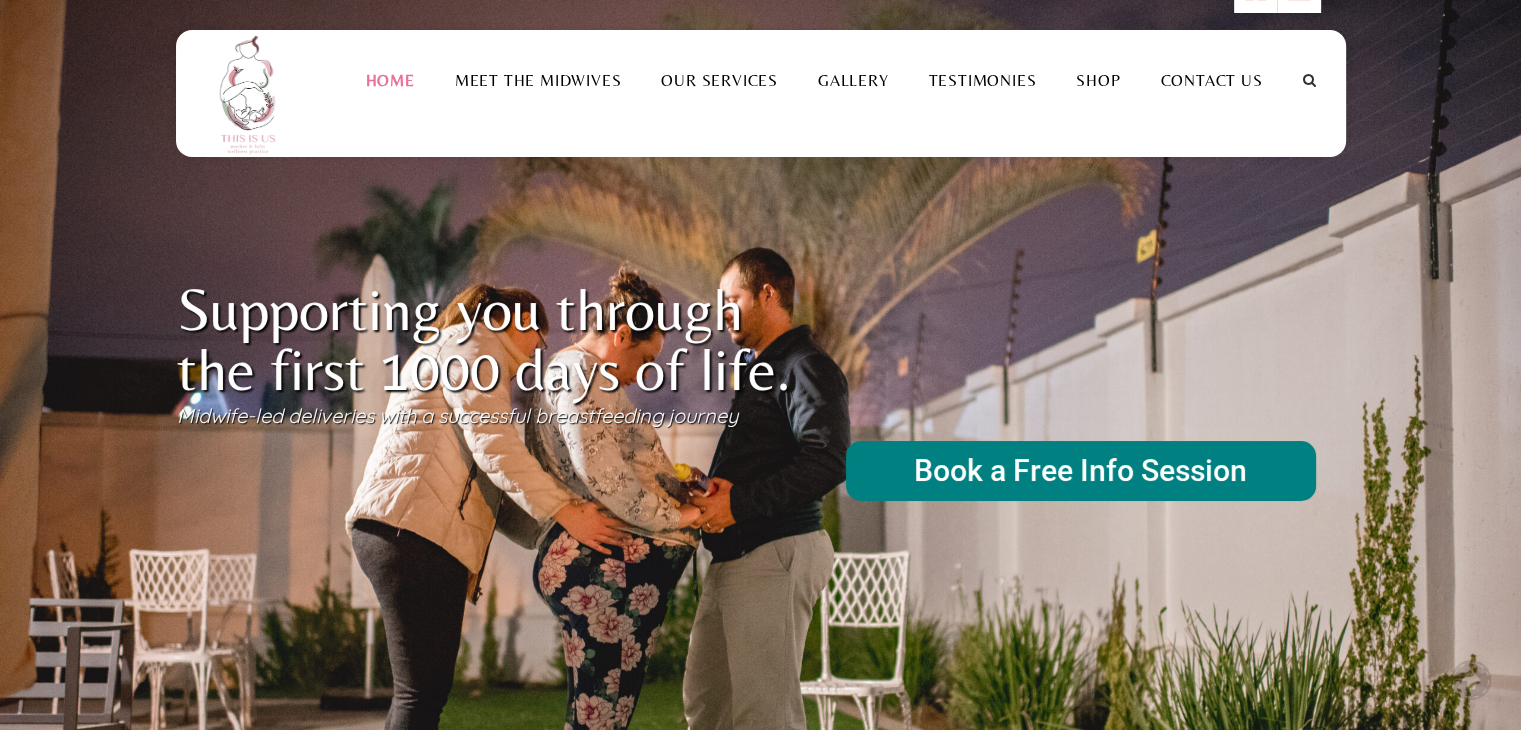 scroll, scrollTop: 0, scrollLeft: 0, axis: both 